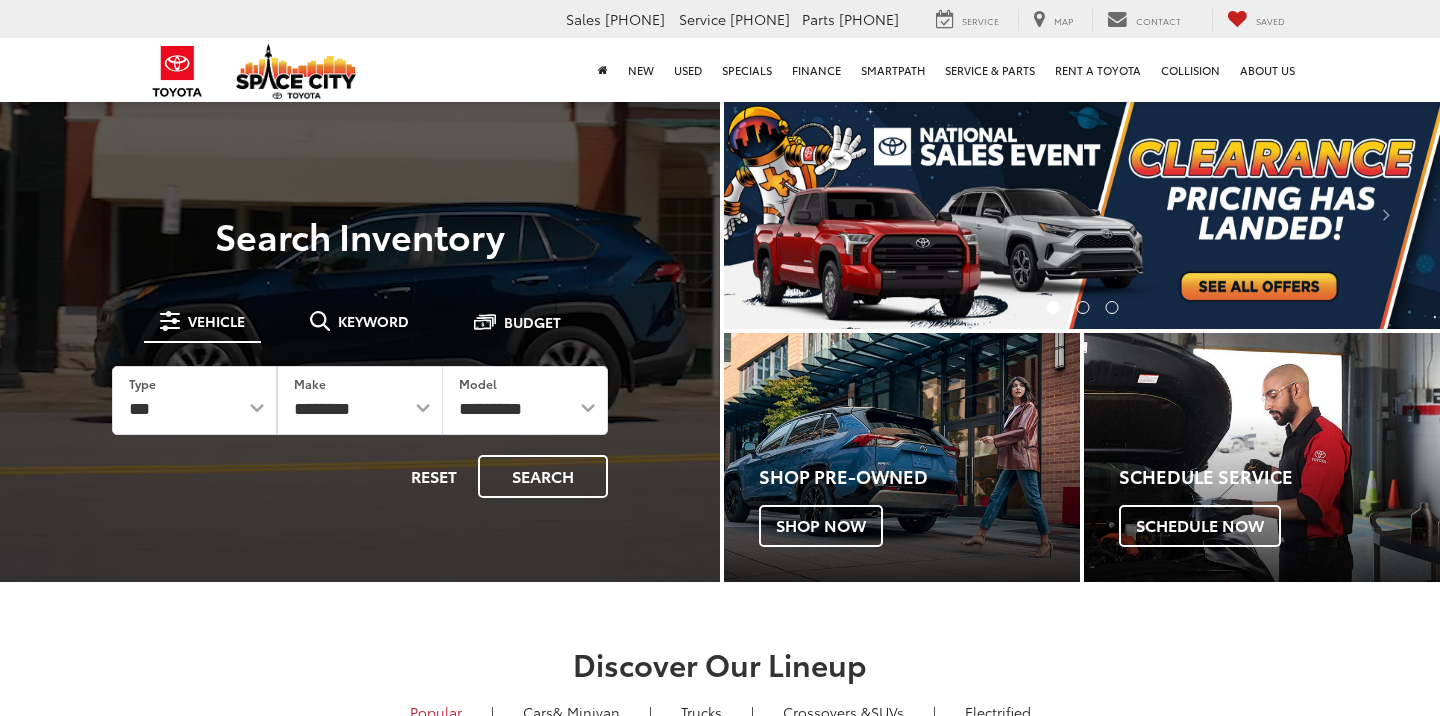 scroll, scrollTop: 0, scrollLeft: 0, axis: both 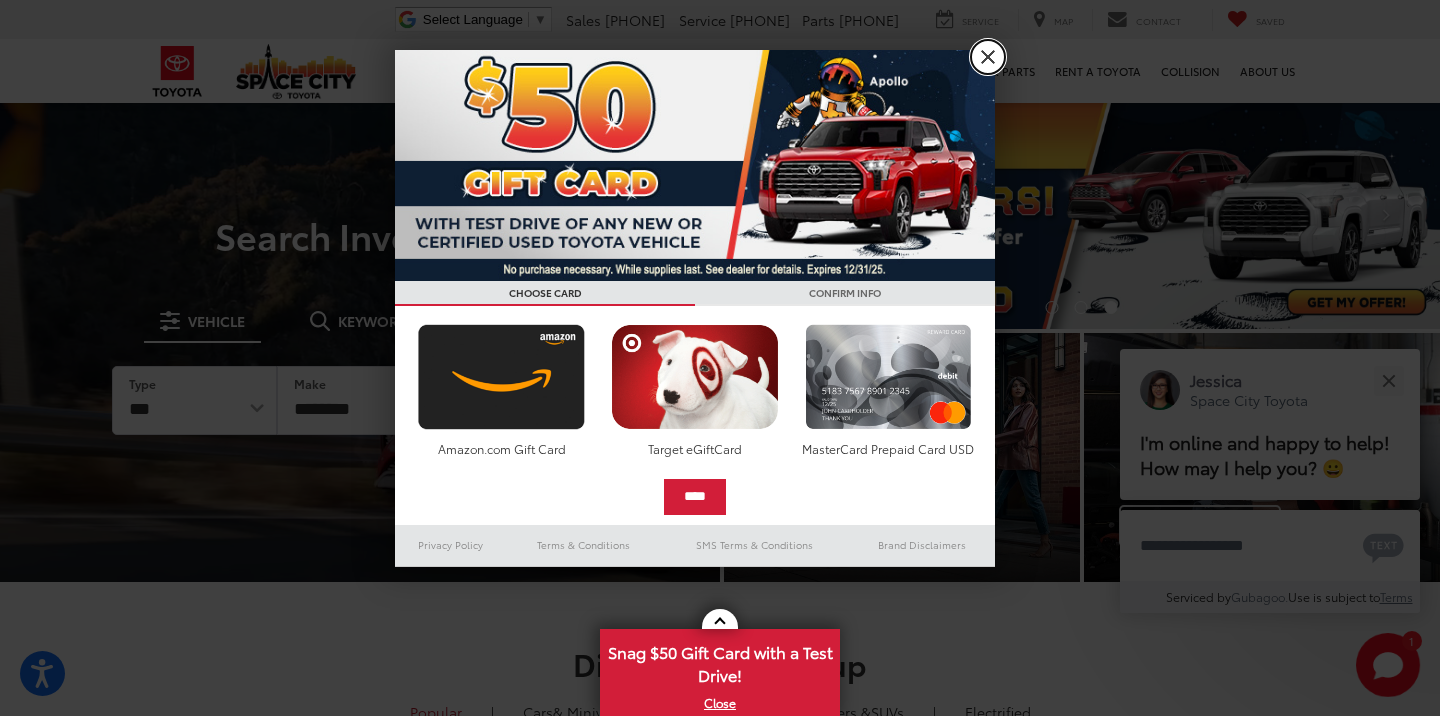 click on "X" at bounding box center [988, 57] 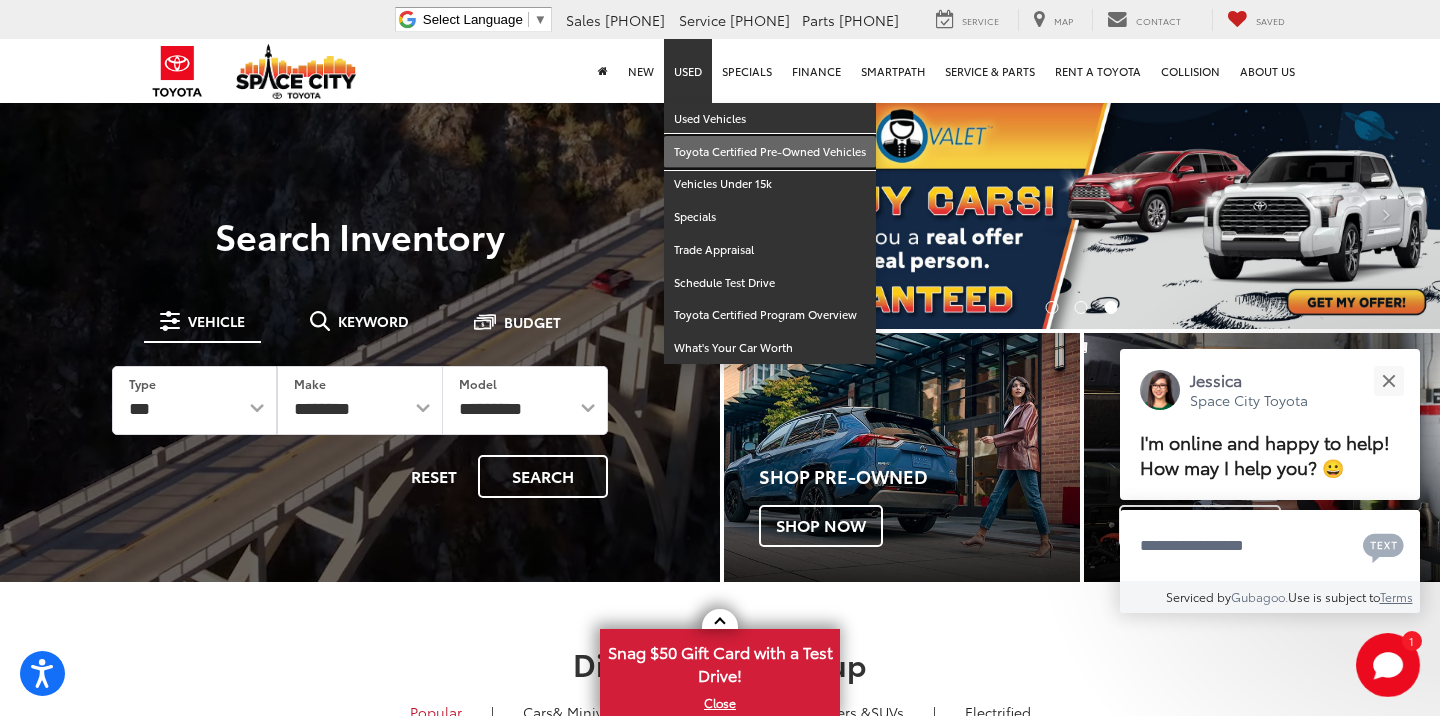 click on "Toyota Certified Pre-Owned Vehicles" at bounding box center [770, 152] 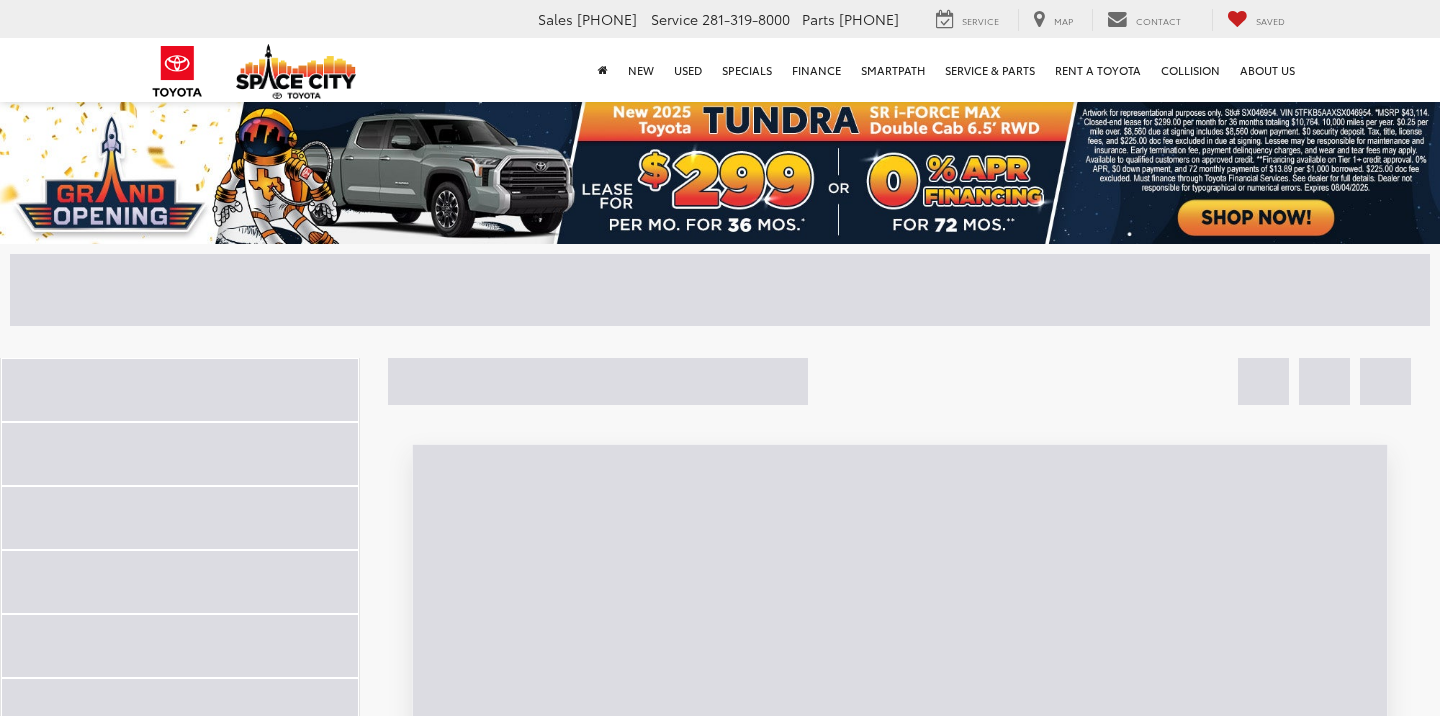 scroll, scrollTop: 0, scrollLeft: 0, axis: both 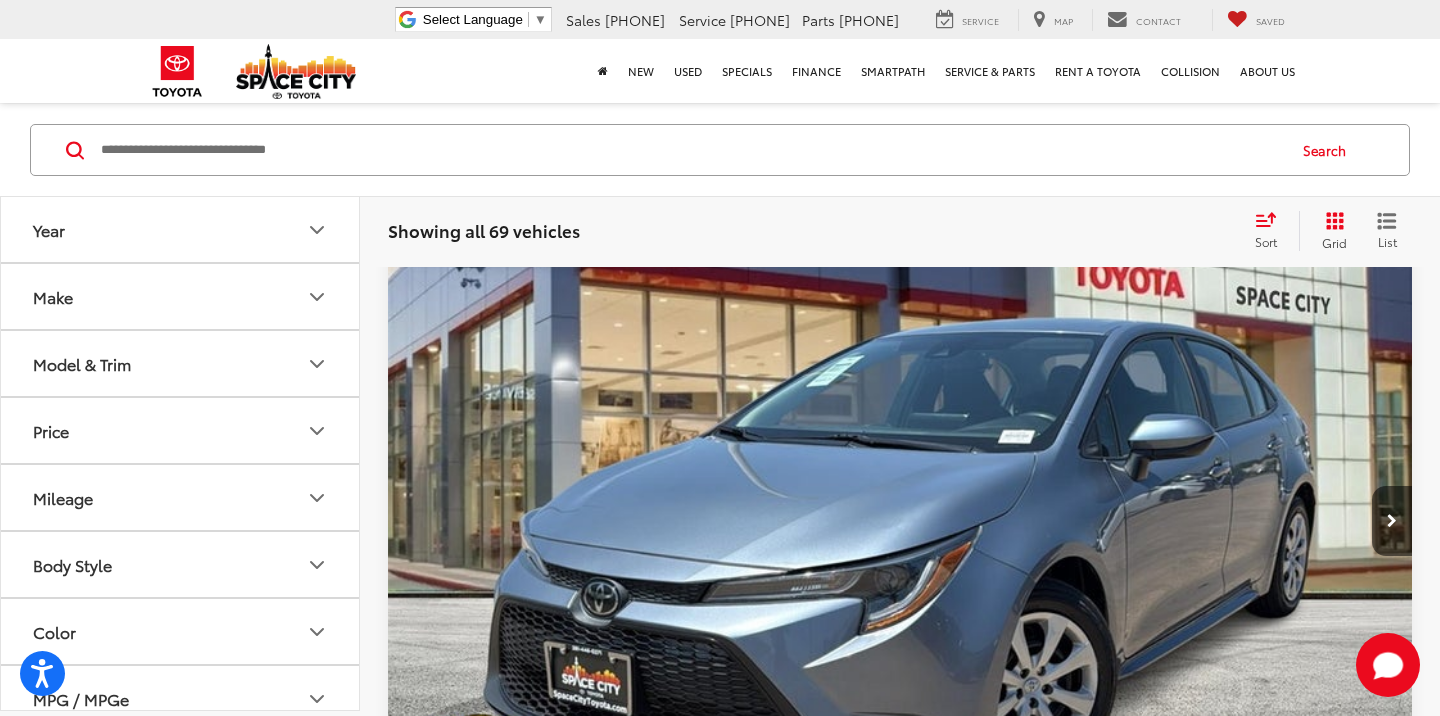 click 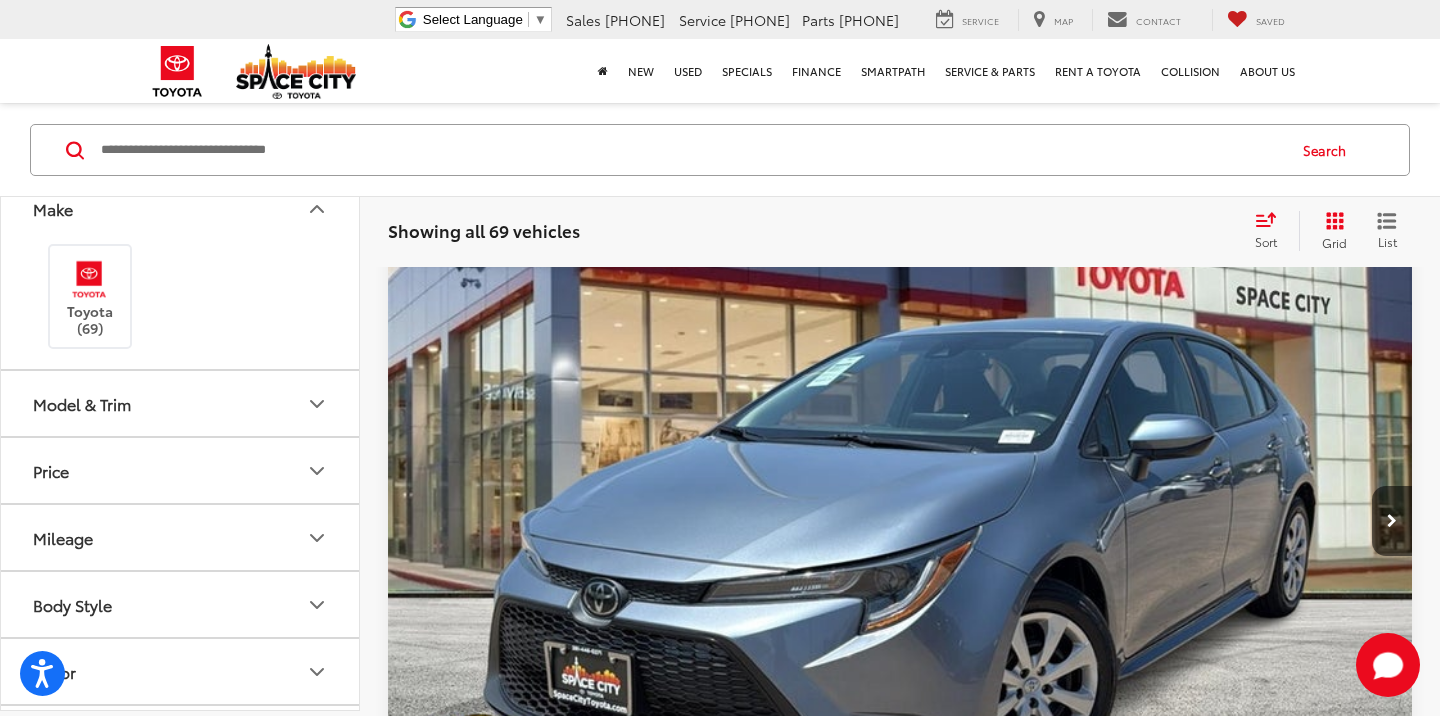 scroll, scrollTop: 94, scrollLeft: 0, axis: vertical 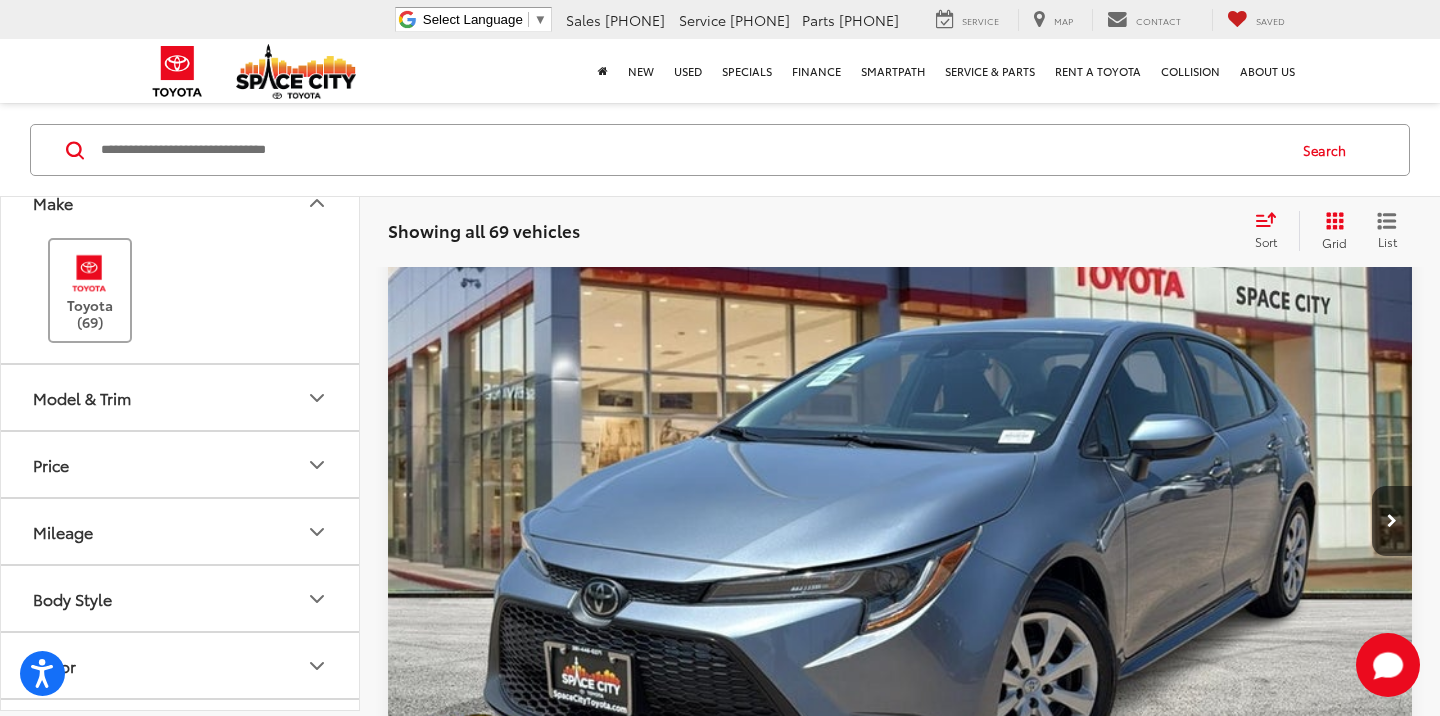 click at bounding box center (89, 273) 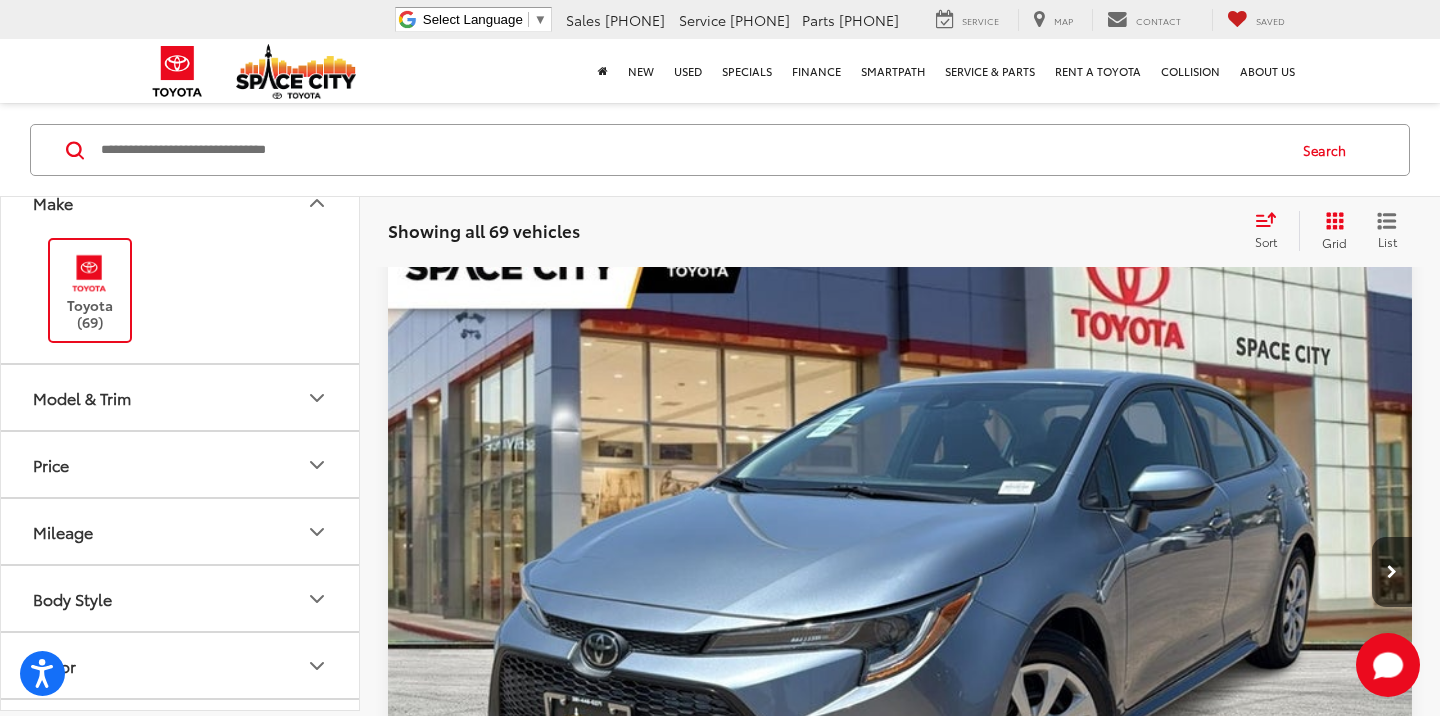 scroll, scrollTop: 140, scrollLeft: 0, axis: vertical 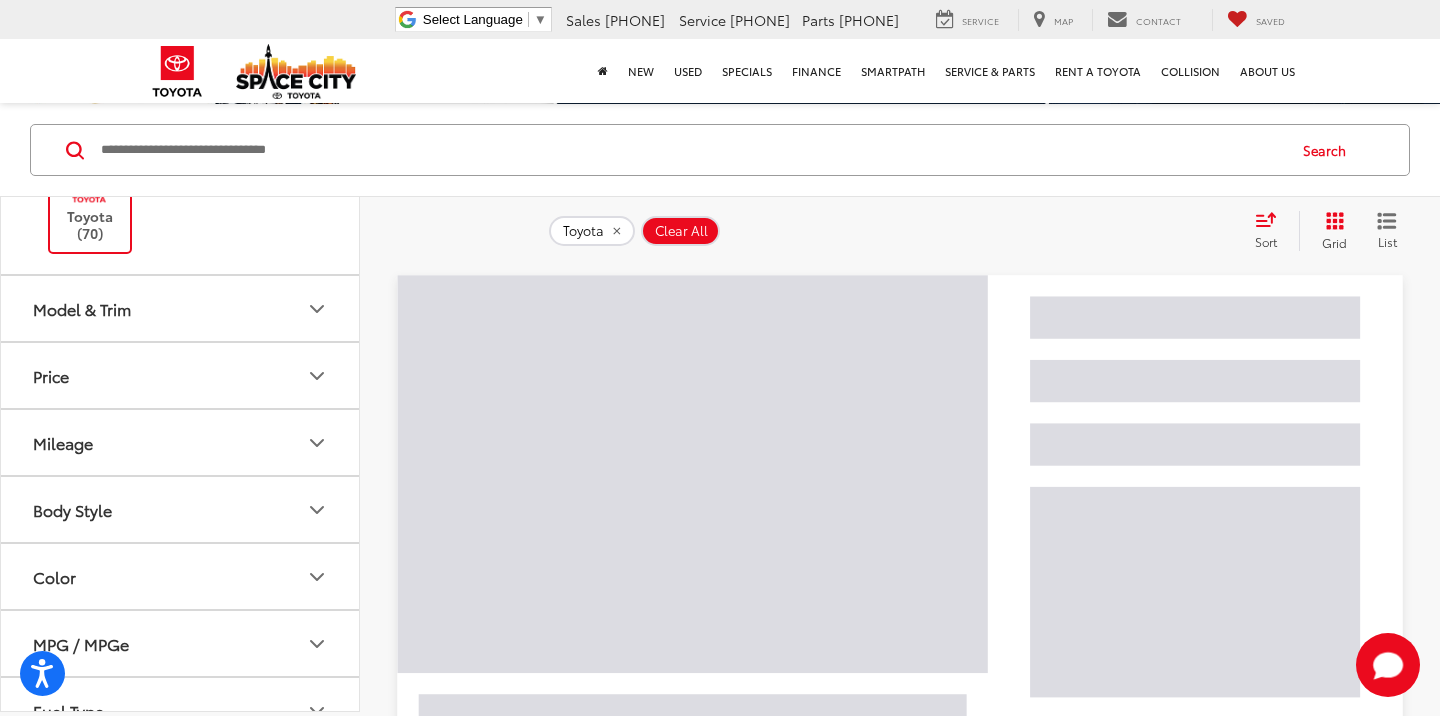 click 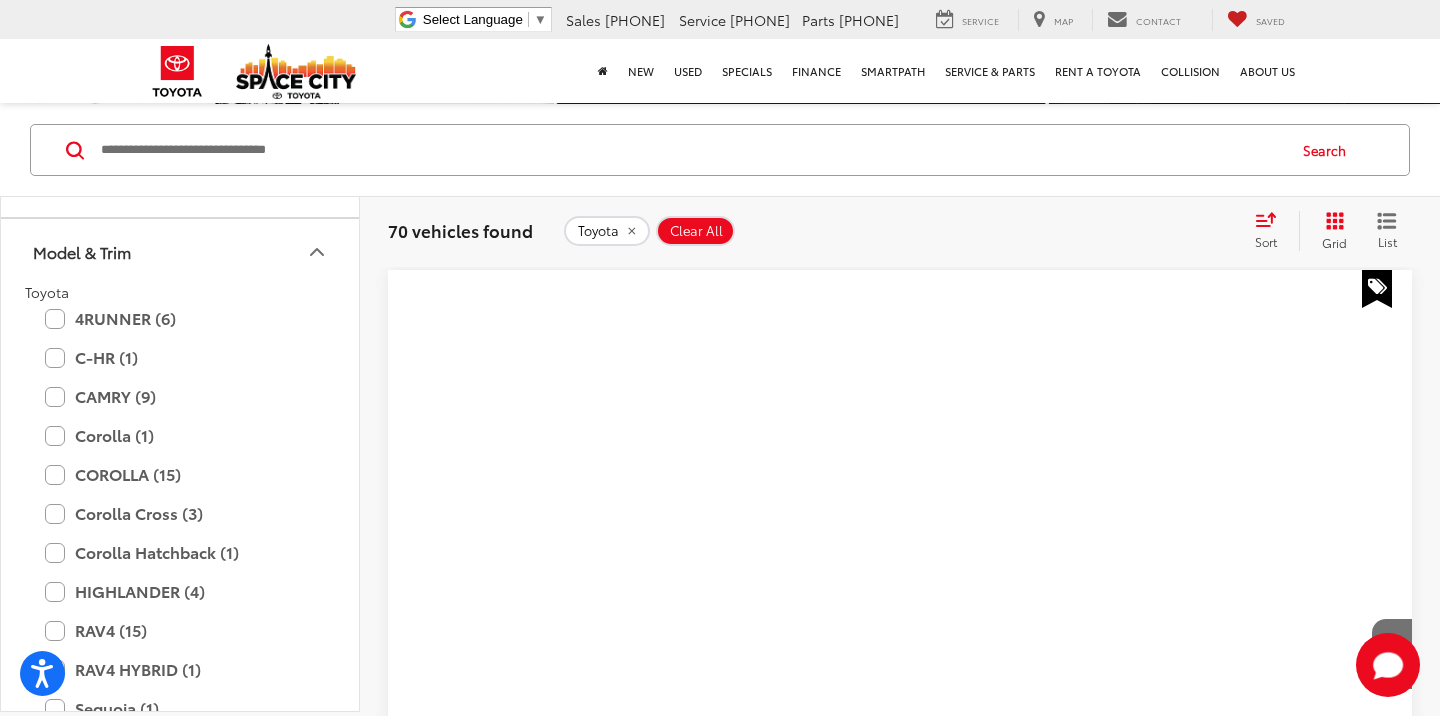 scroll, scrollTop: 285, scrollLeft: 0, axis: vertical 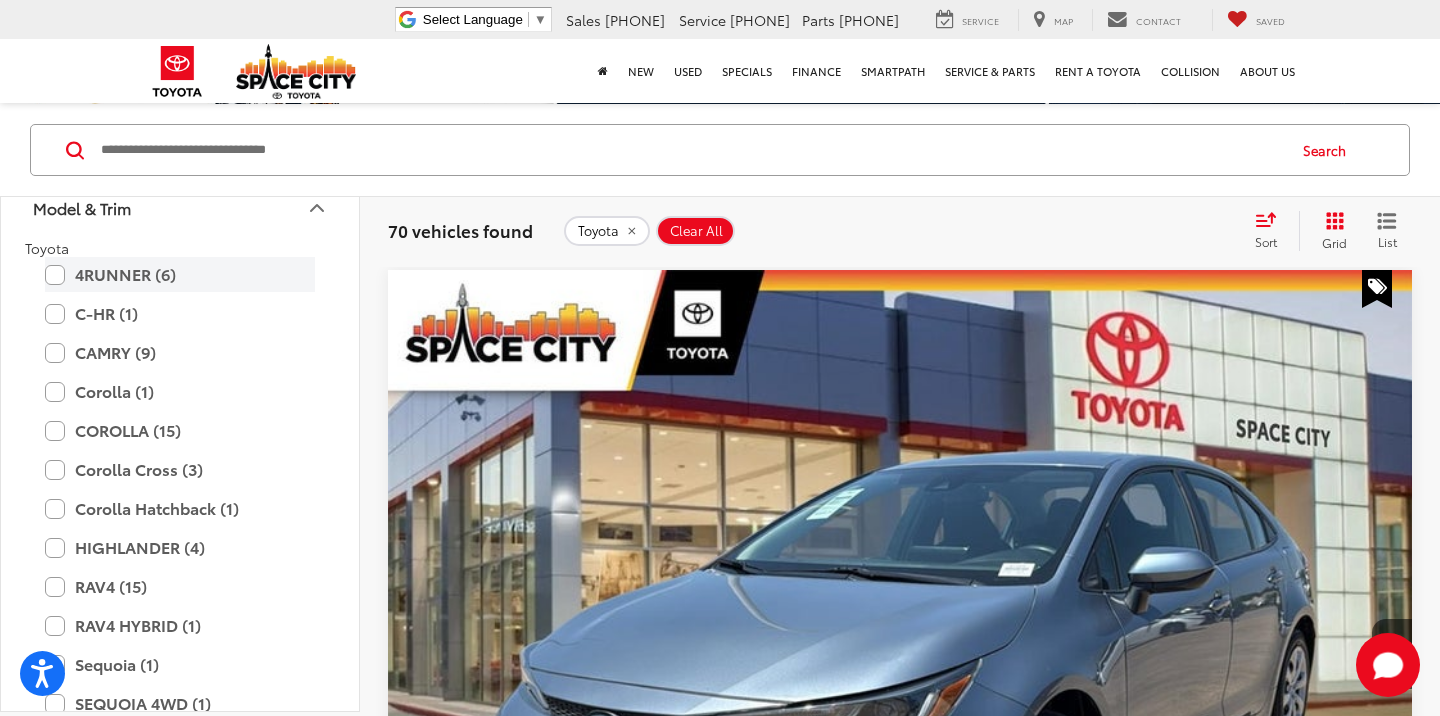 click on "4RUNNER (6)" at bounding box center [180, 274] 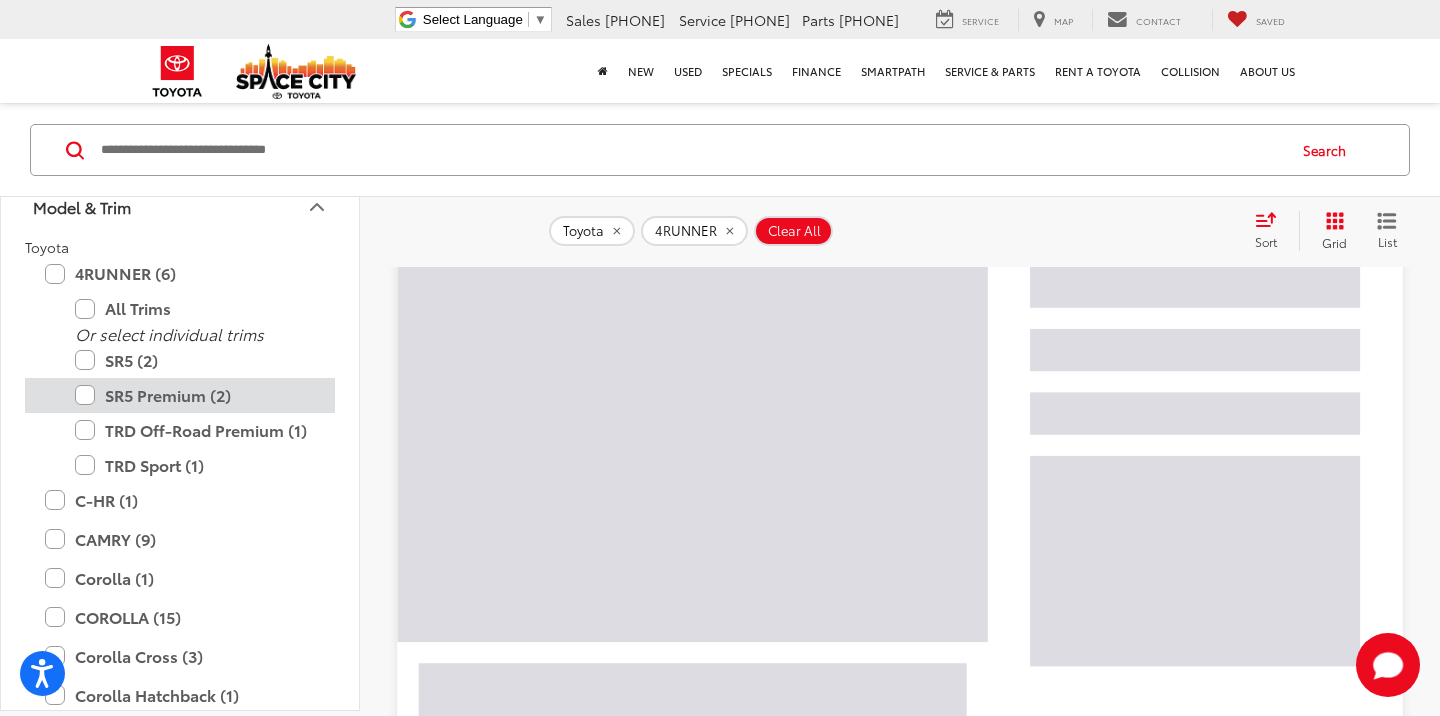 scroll, scrollTop: 179, scrollLeft: 0, axis: vertical 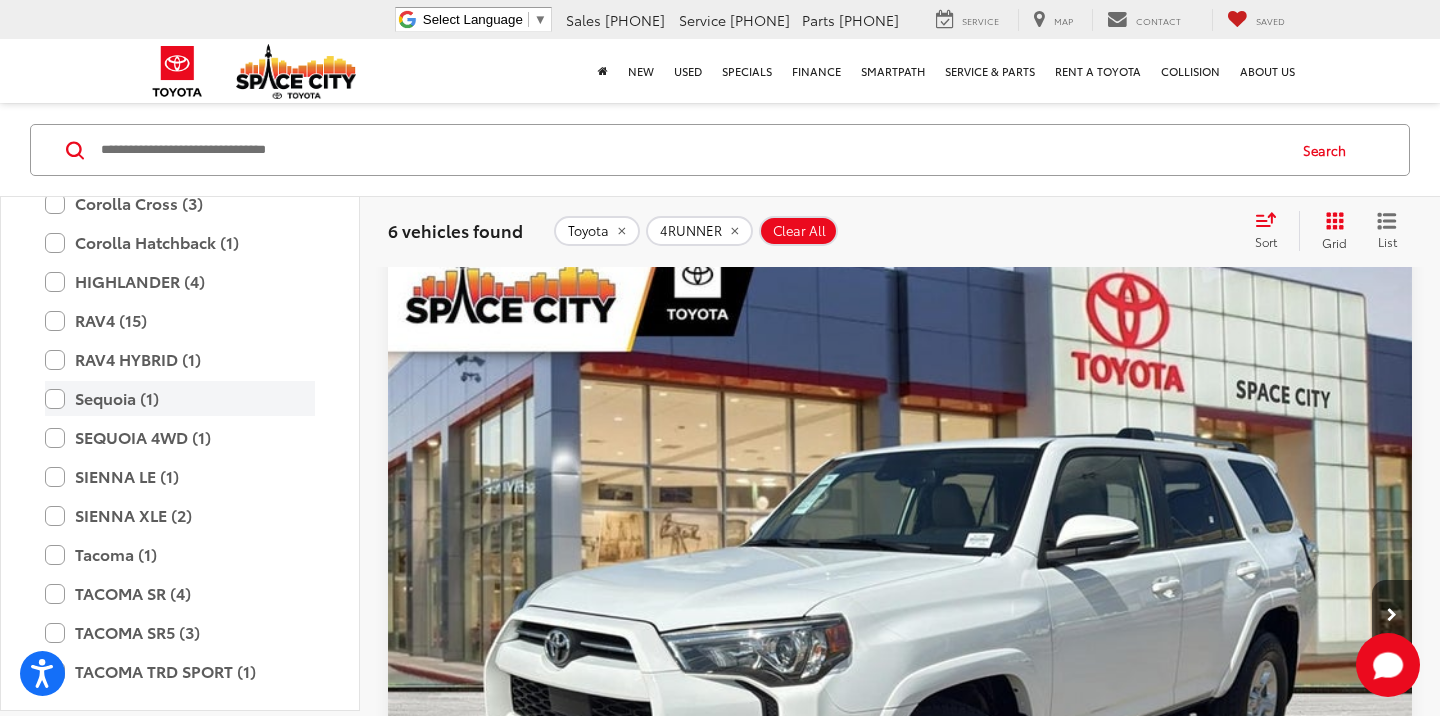 click on "Sequoia (1)" at bounding box center (180, 398) 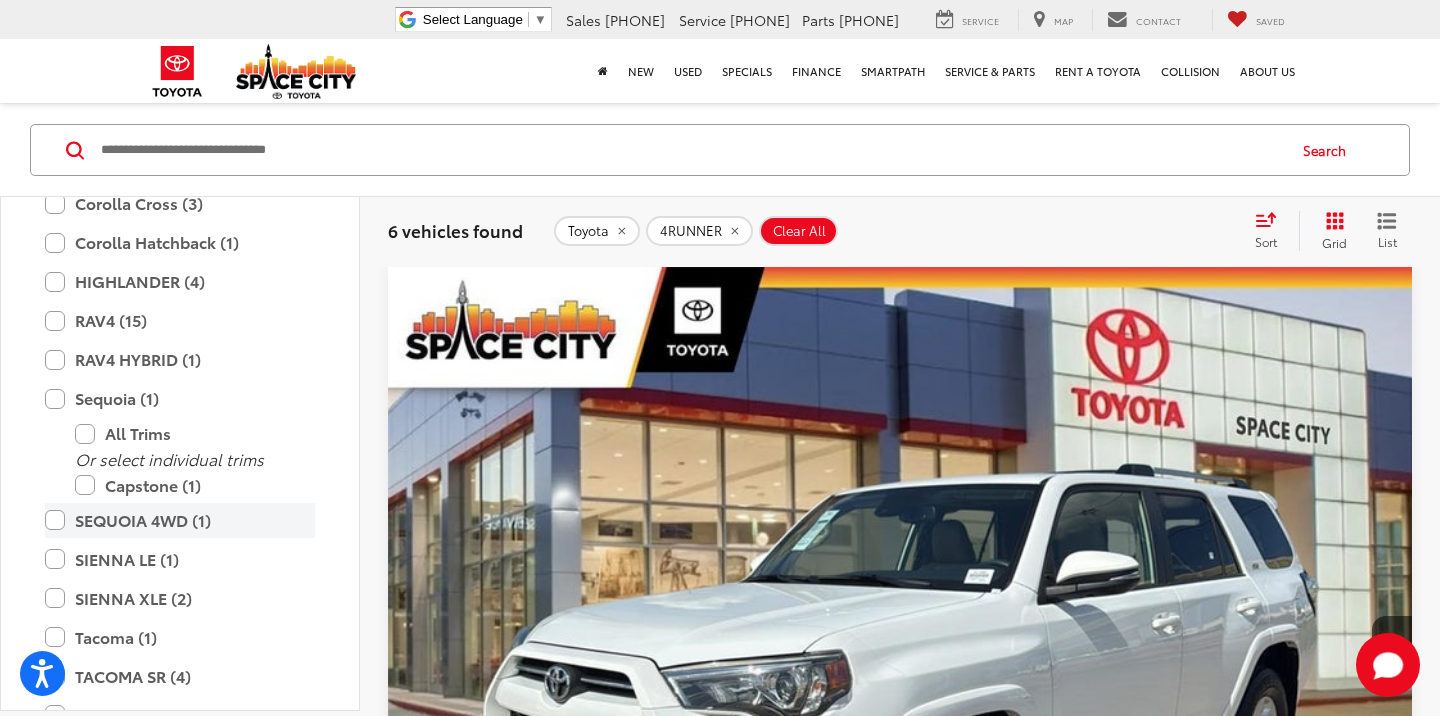 scroll, scrollTop: 140, scrollLeft: 0, axis: vertical 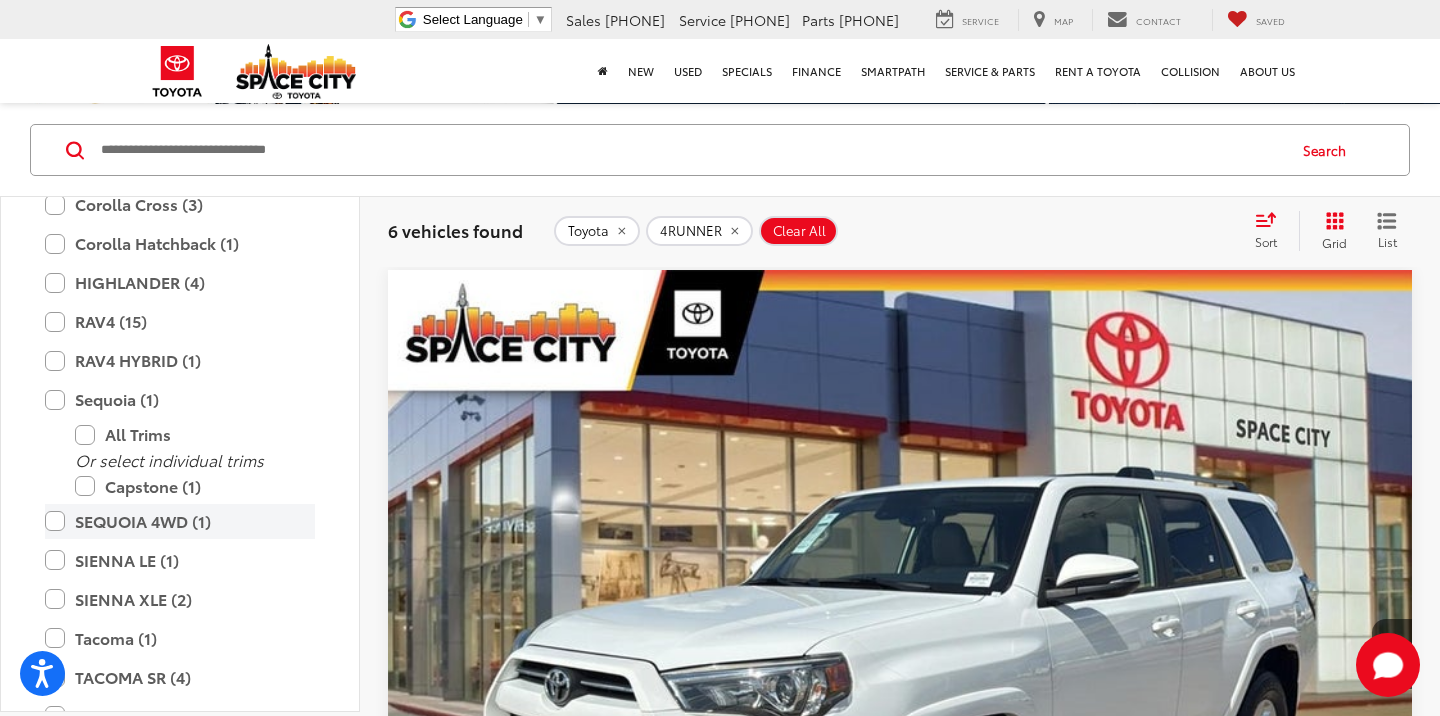 click on "SEQUOIA 4WD (1)" at bounding box center [180, 521] 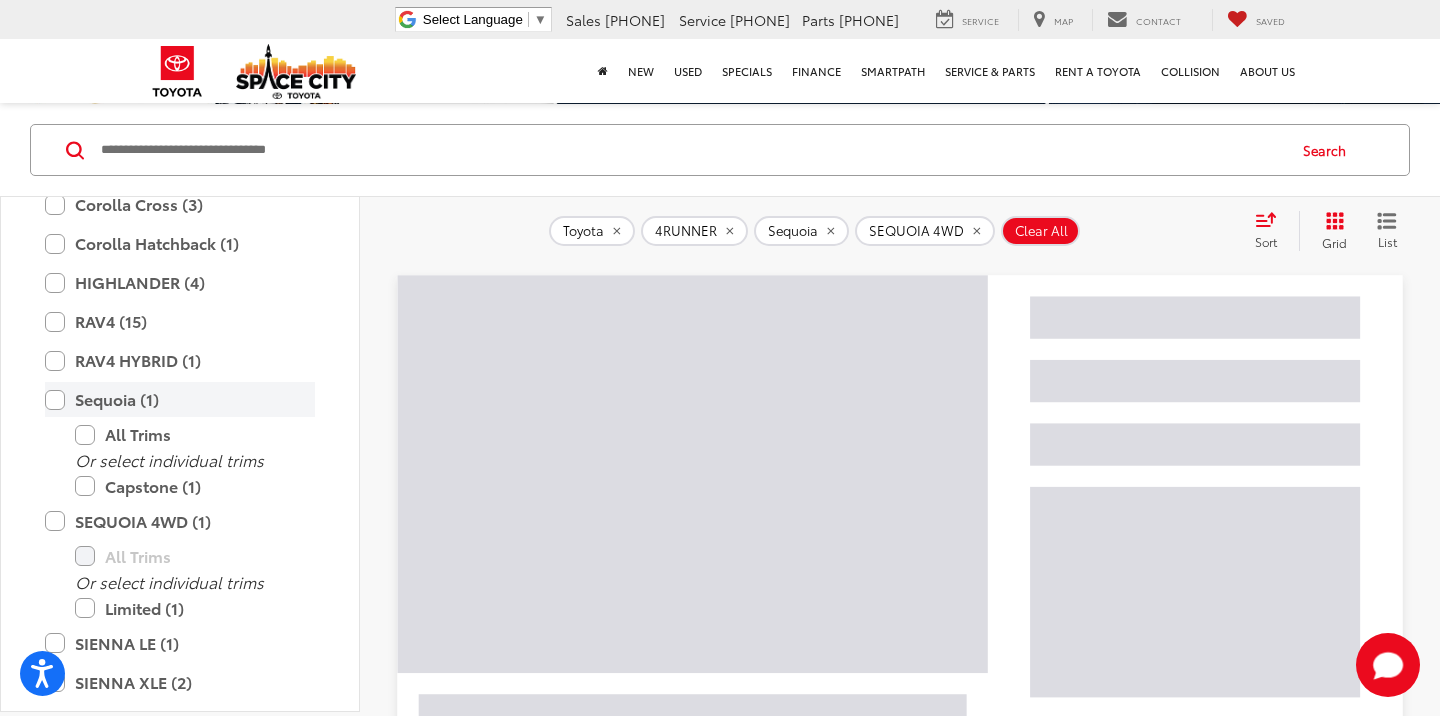 click on "Sequoia (1)" at bounding box center (180, 399) 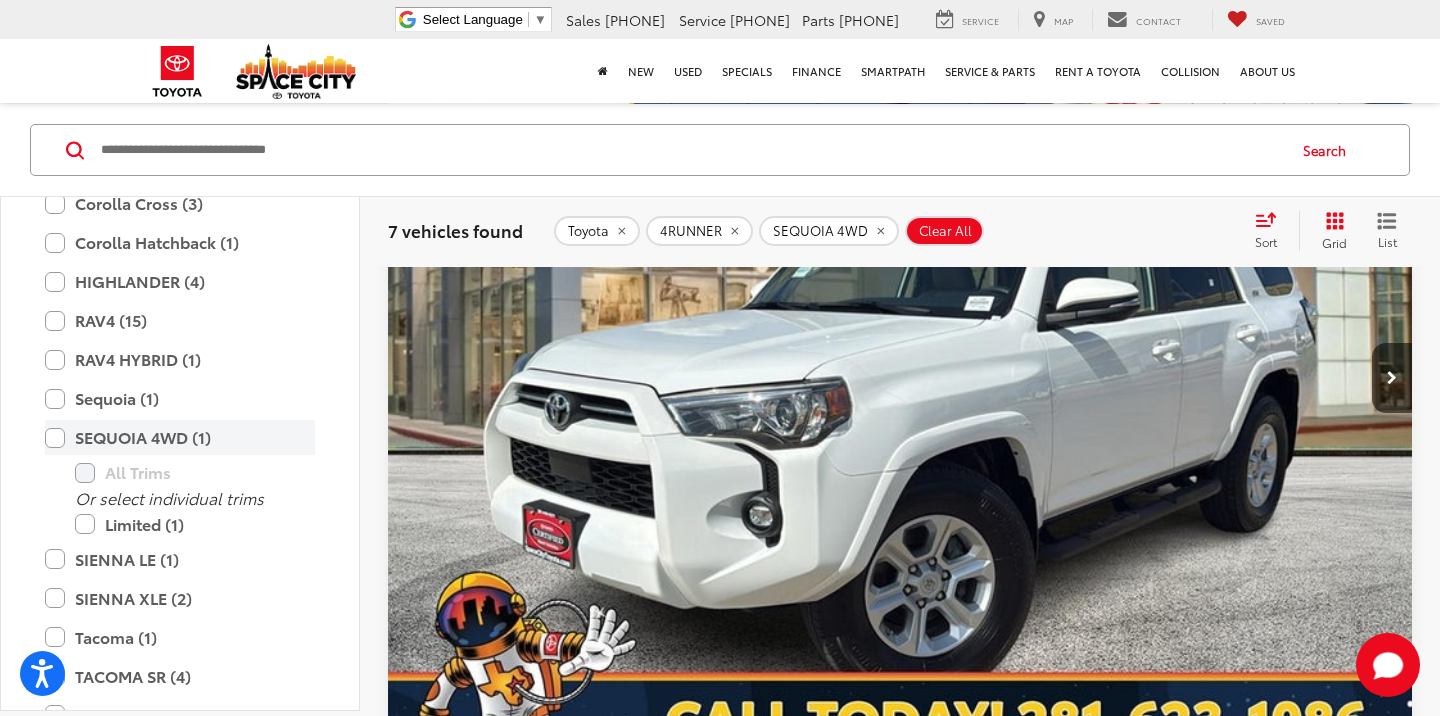 scroll, scrollTop: 421, scrollLeft: 0, axis: vertical 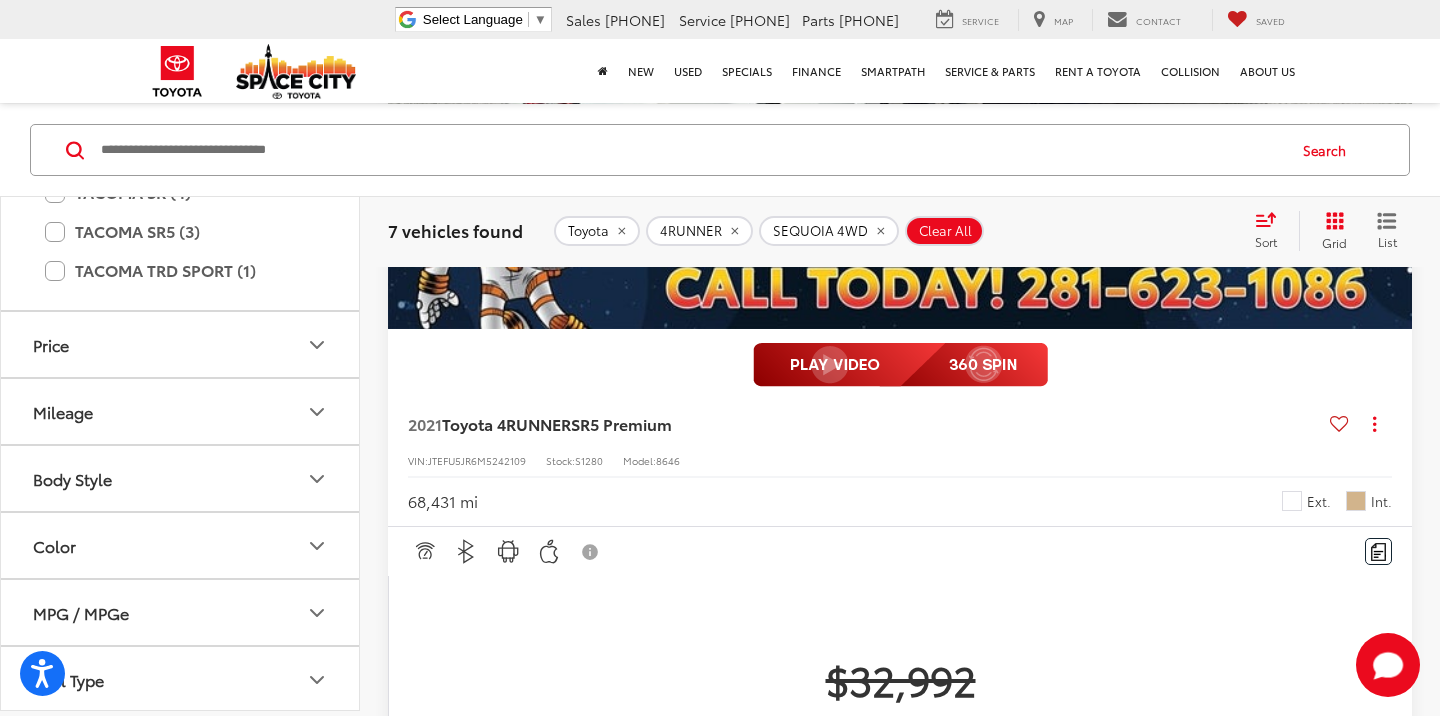 click 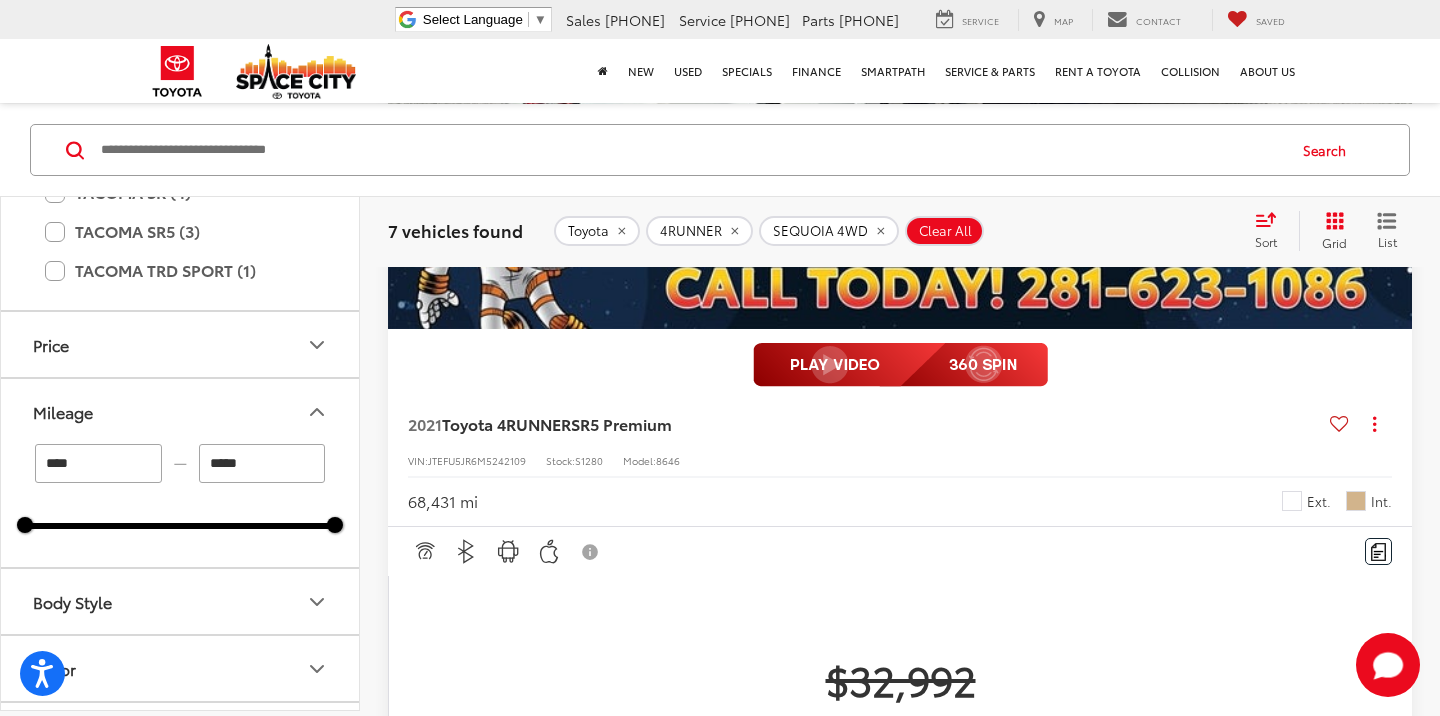 click on "*****" at bounding box center [262, 463] 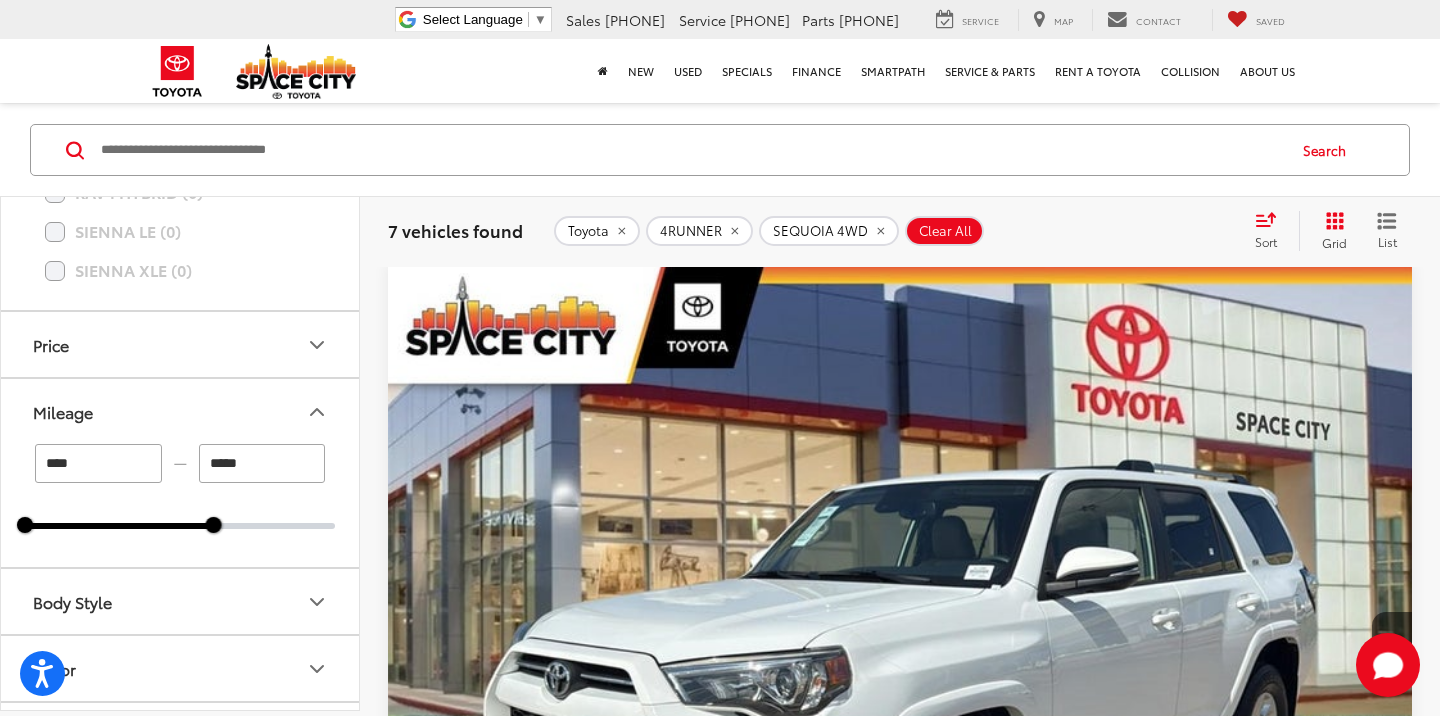 scroll, scrollTop: 140, scrollLeft: 0, axis: vertical 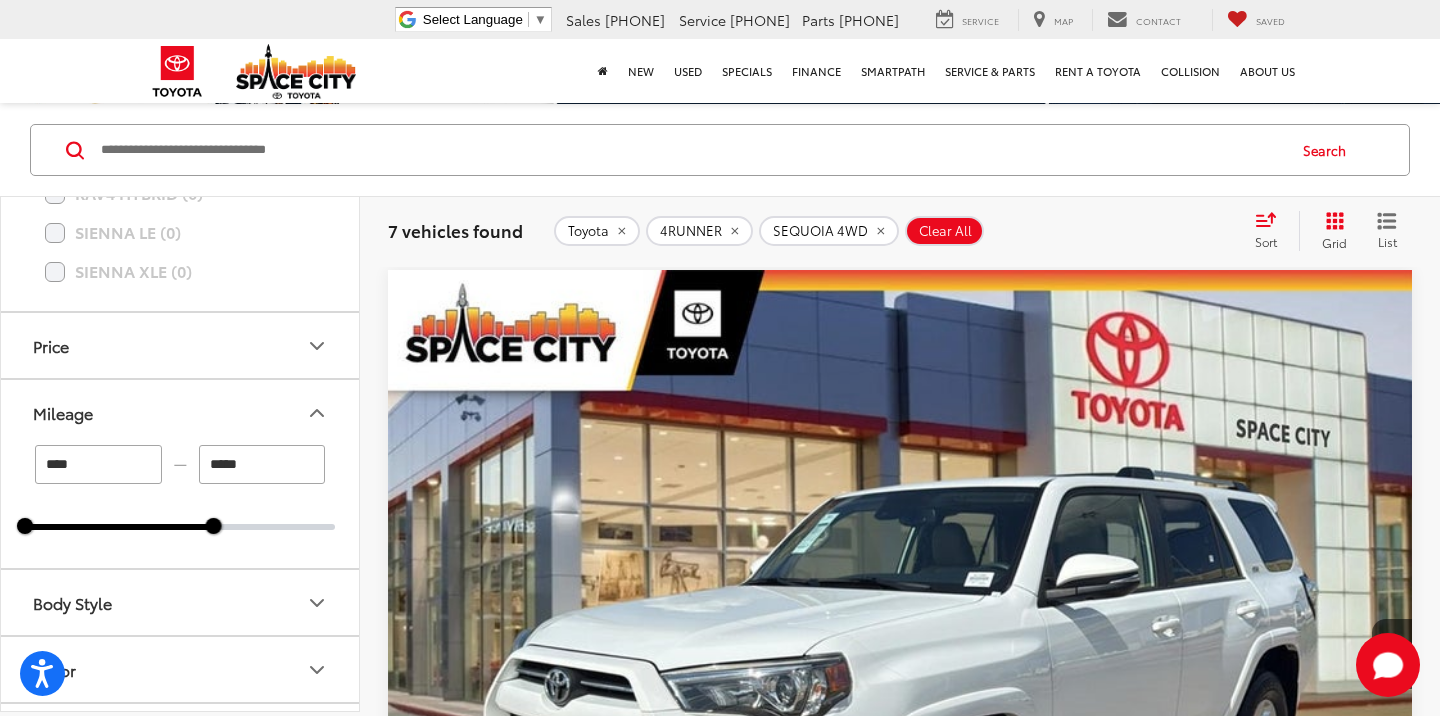 drag, startPoint x: 113, startPoint y: 473, endPoint x: 0, endPoint y: 473, distance: 113 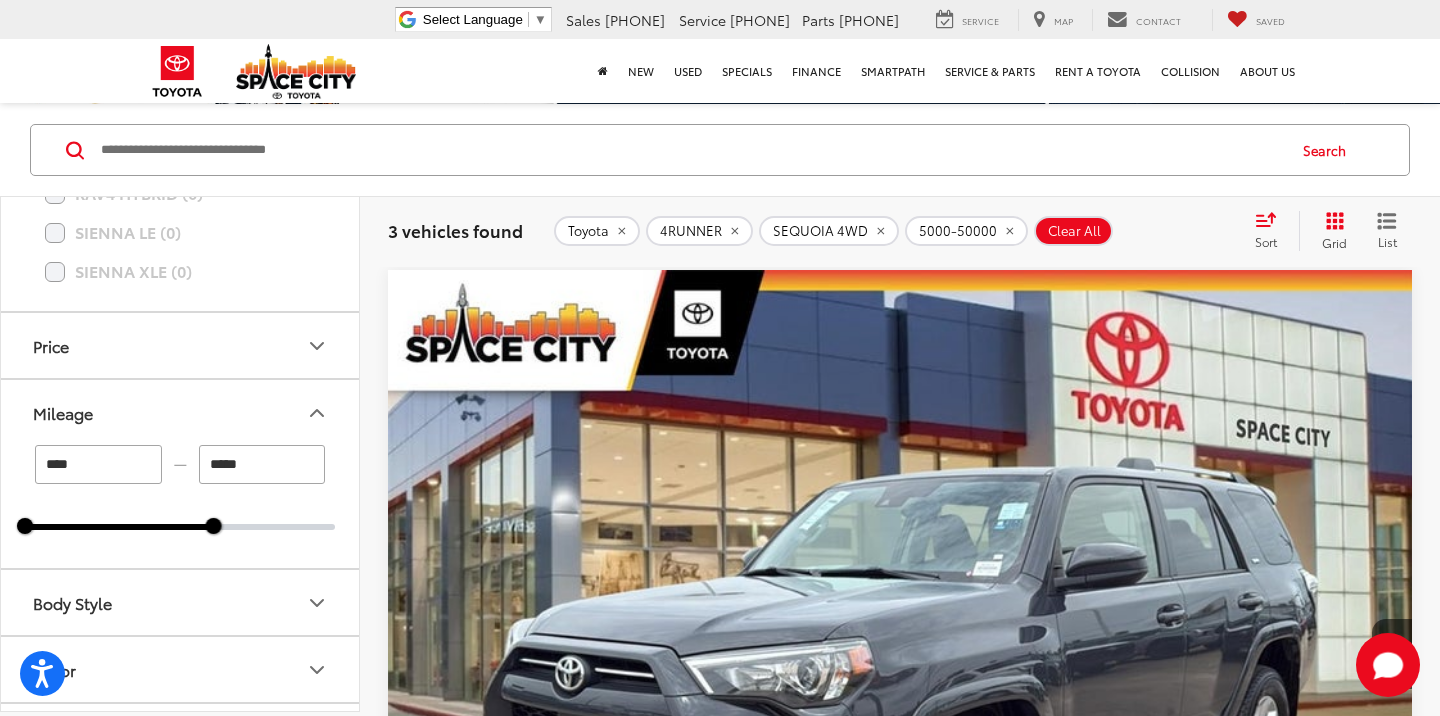 click on "****" at bounding box center [98, 464] 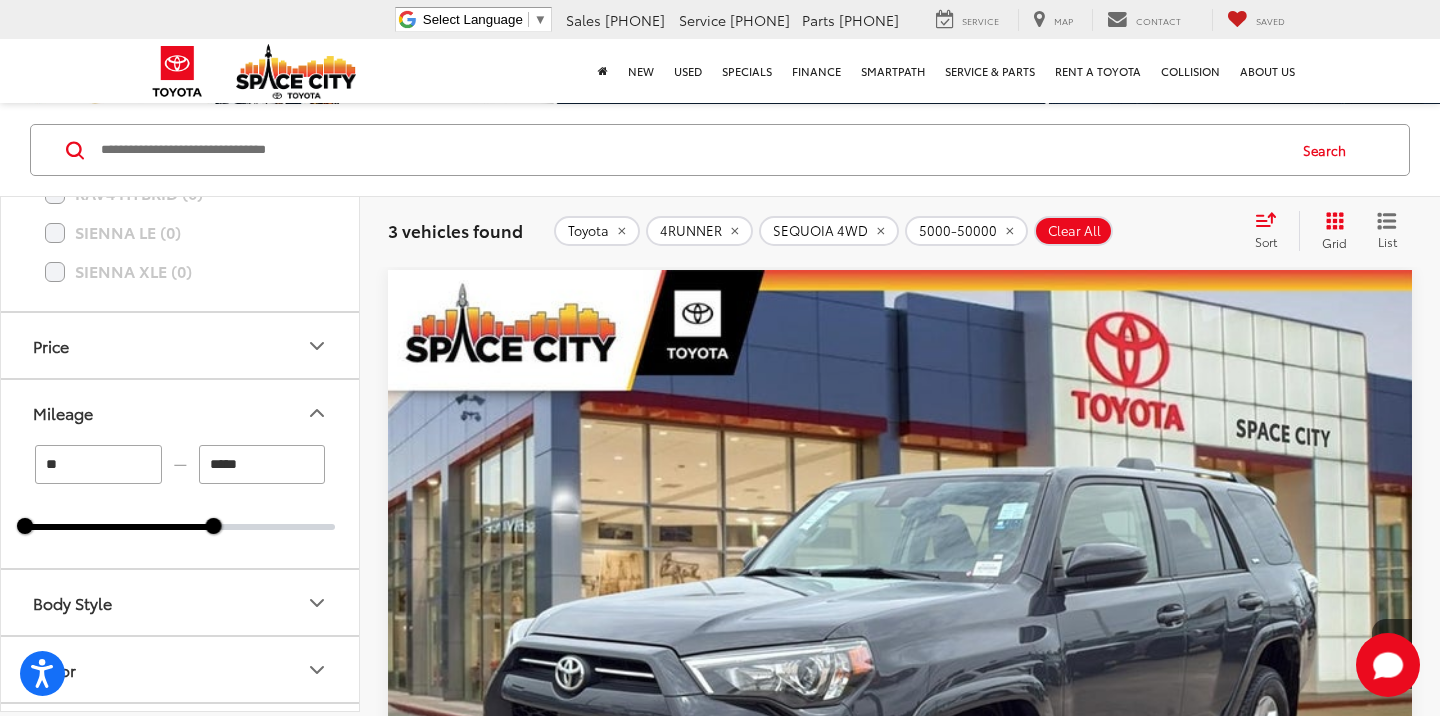 type on "*" 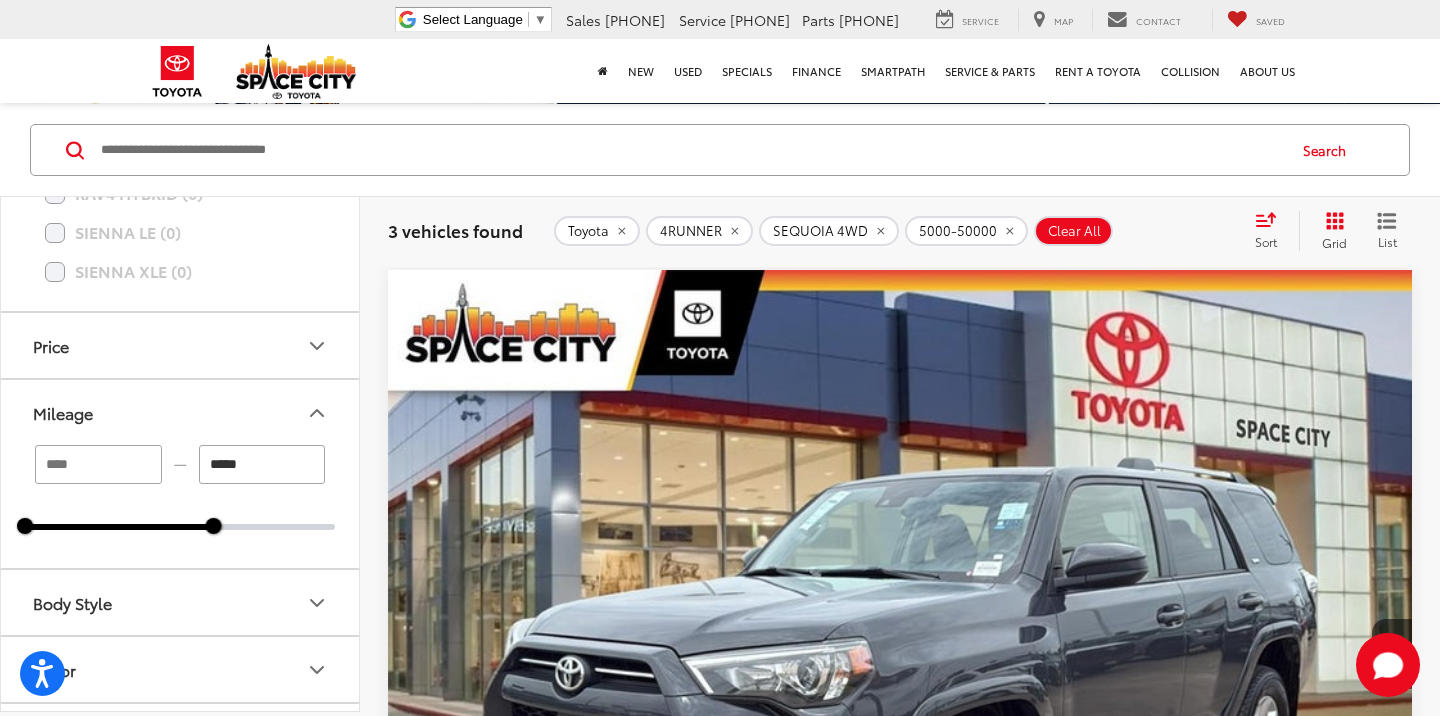 click on "2024  Toyota 4RUNNER  SR5
Copy Link Share Print View Details VIN:  JTEMU5JR9R6238810 Stock:  S1271 Model:  8664 46,573 mi Ext. Int. Features Adaptive Cruise Control Bluetooth® 4WD/AWD Android Auto Apple CarPlay Aux Input Disclaimer More Details Comments Dealer Comments More...   Track Price
$37,882
Today's Price:
Check Availability
We'll Buy Your Car
Get Price Now
Compare Vehicle Gold Certified 2025  Toyota 4RUNNER  TRD Sport
Copy Link Share Print View Details VIN:  JTEVA5AR2S5000225 Stock:  S1258 Model:  8644 5,509 mi Ext. Int. Features Adaptive Cruise Control Bluetooth® Android Auto Apple CarPlay Aux Input Heated Seats Disclaimer More Details Comments Dealer Comments More...   Track Price" at bounding box center [900, 2849] 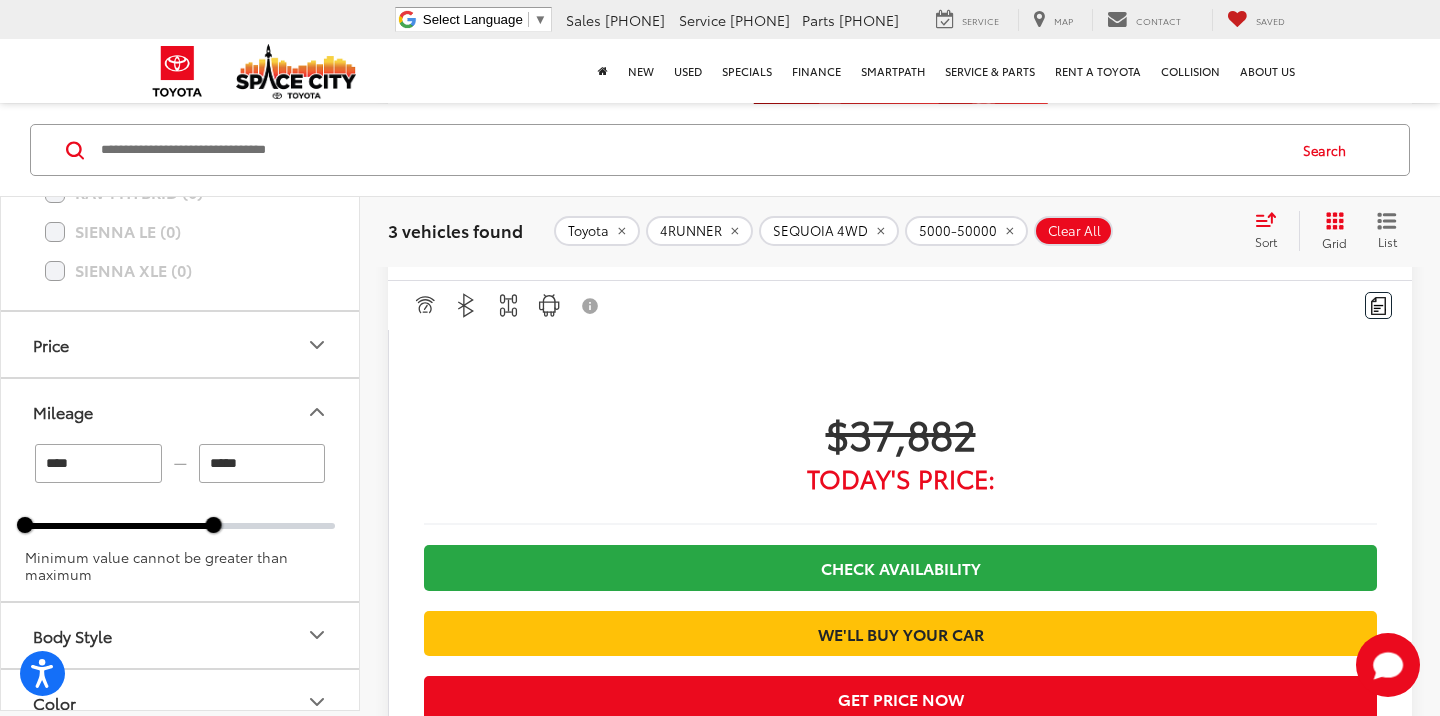 scroll, scrollTop: 1094, scrollLeft: 0, axis: vertical 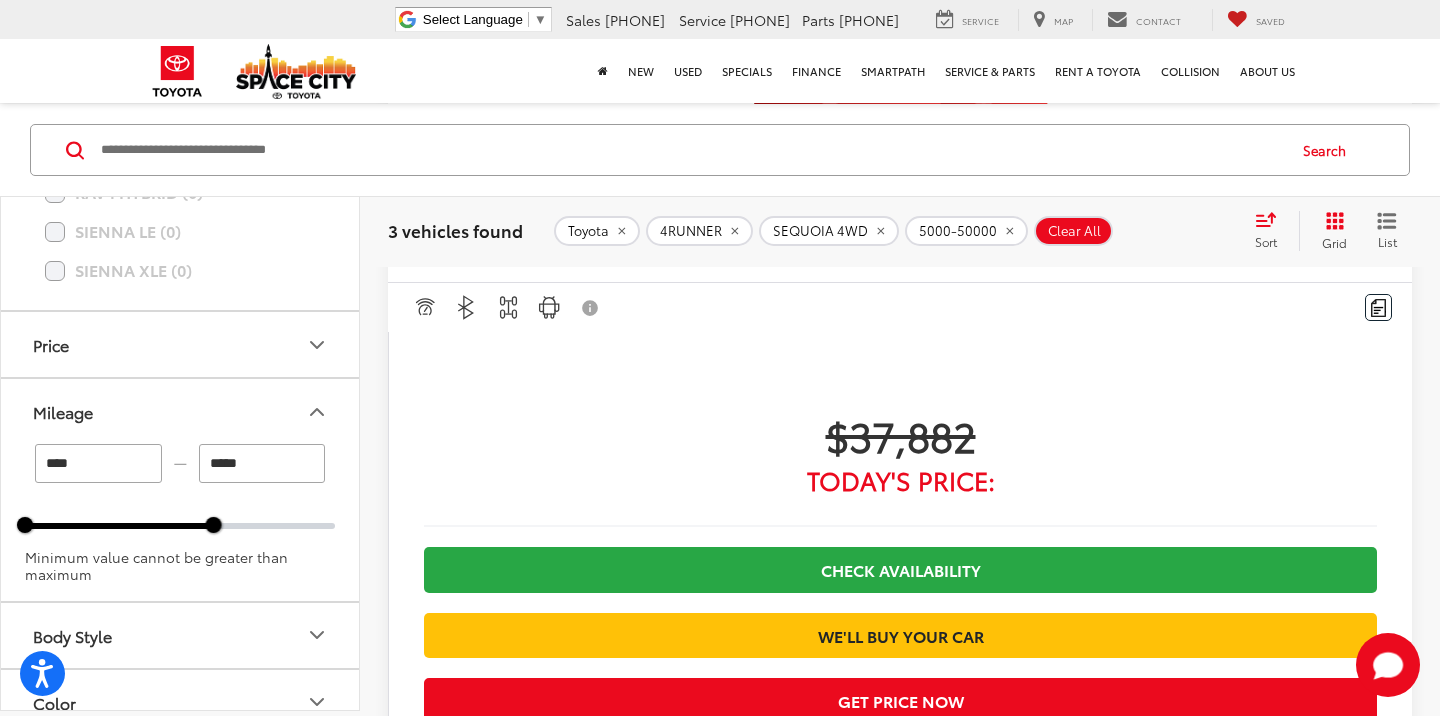 click at bounding box center (900, 1359) 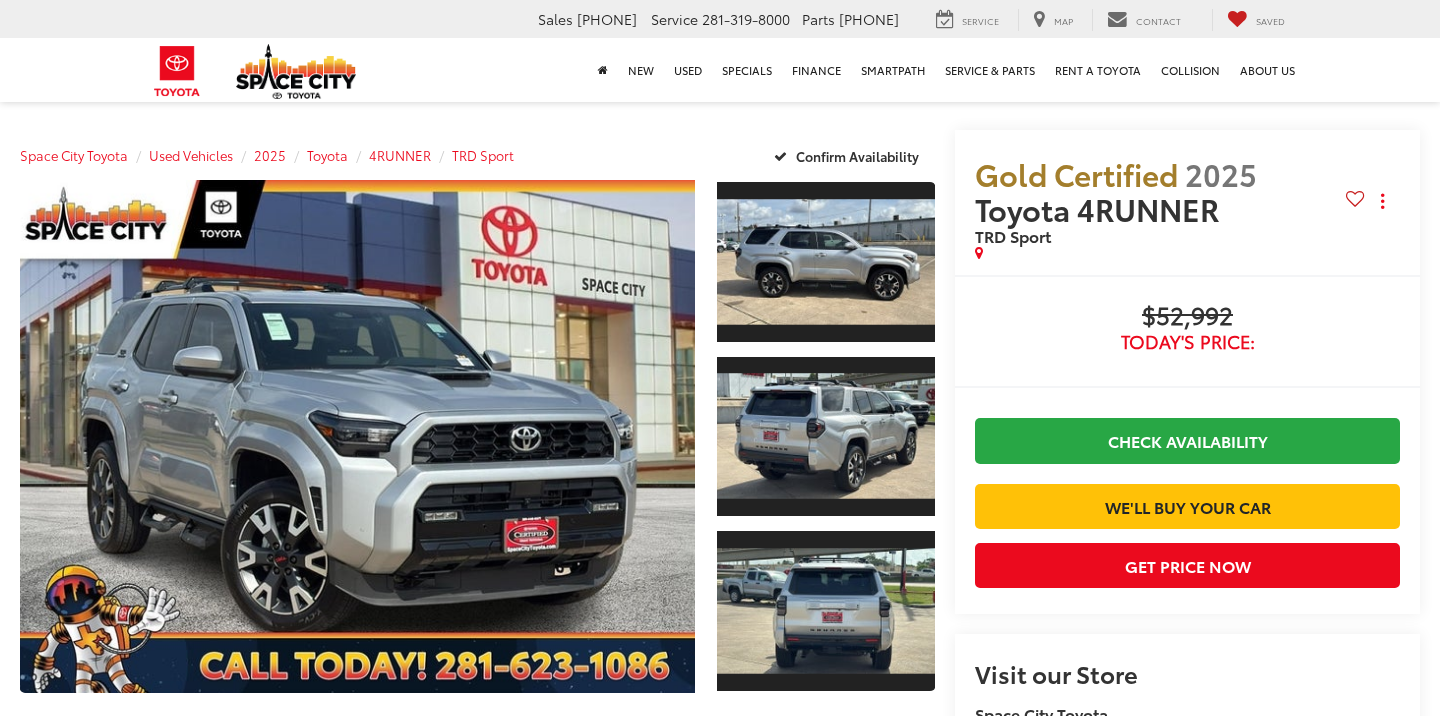 scroll, scrollTop: 0, scrollLeft: 0, axis: both 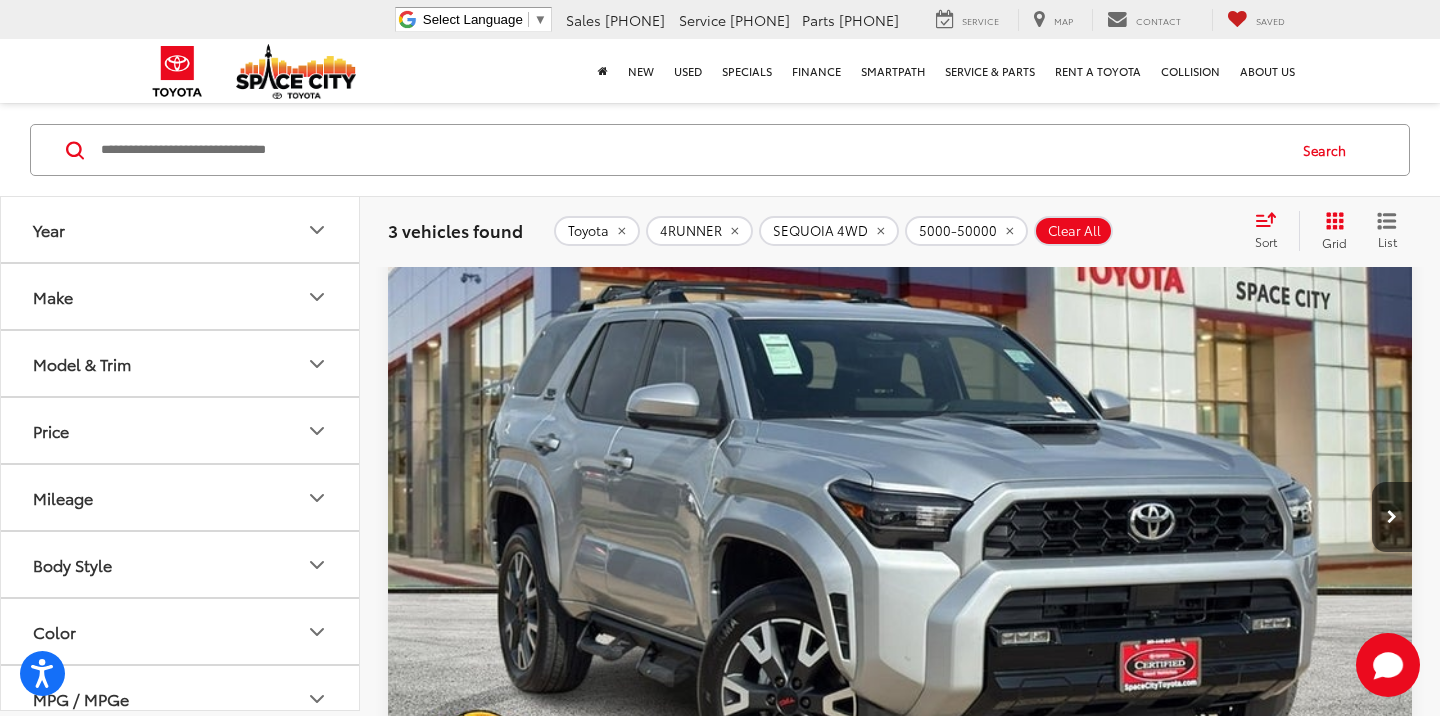 click at bounding box center (900, 2142) 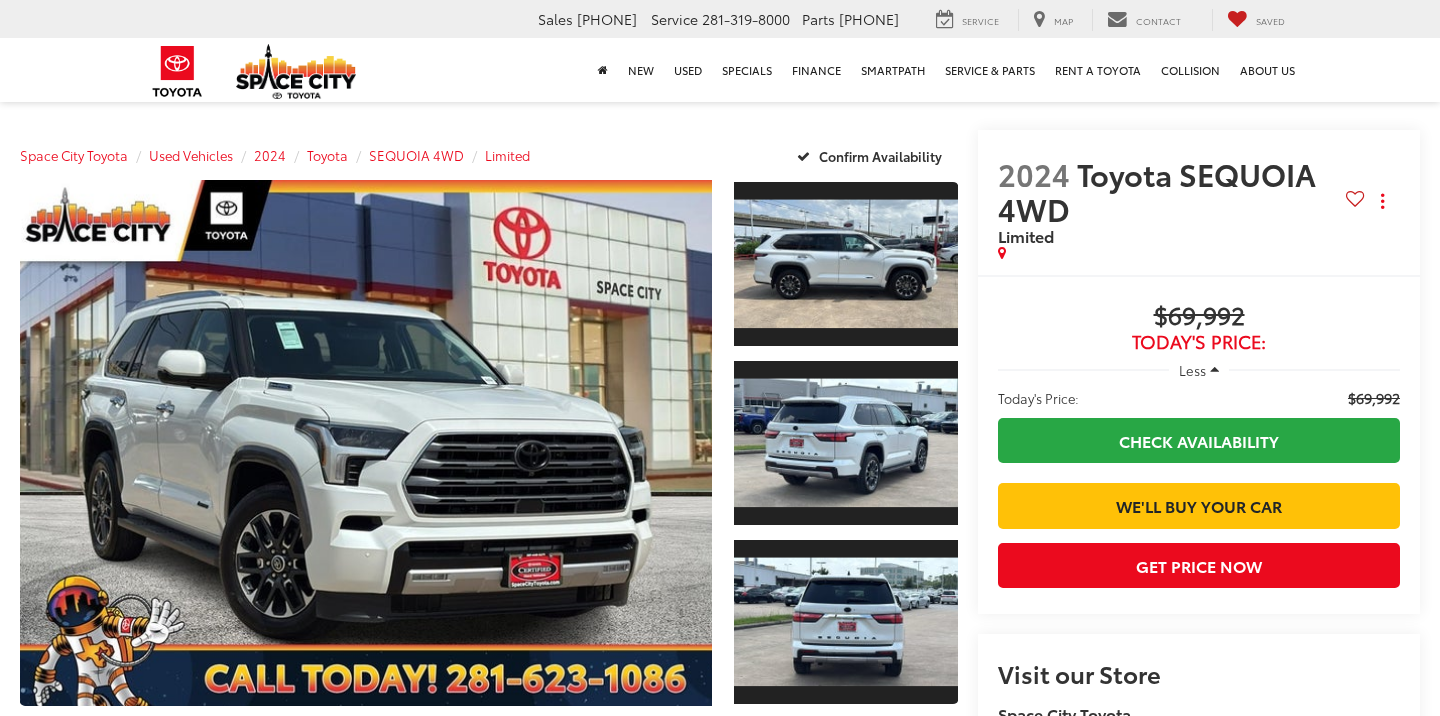 scroll, scrollTop: 0, scrollLeft: 0, axis: both 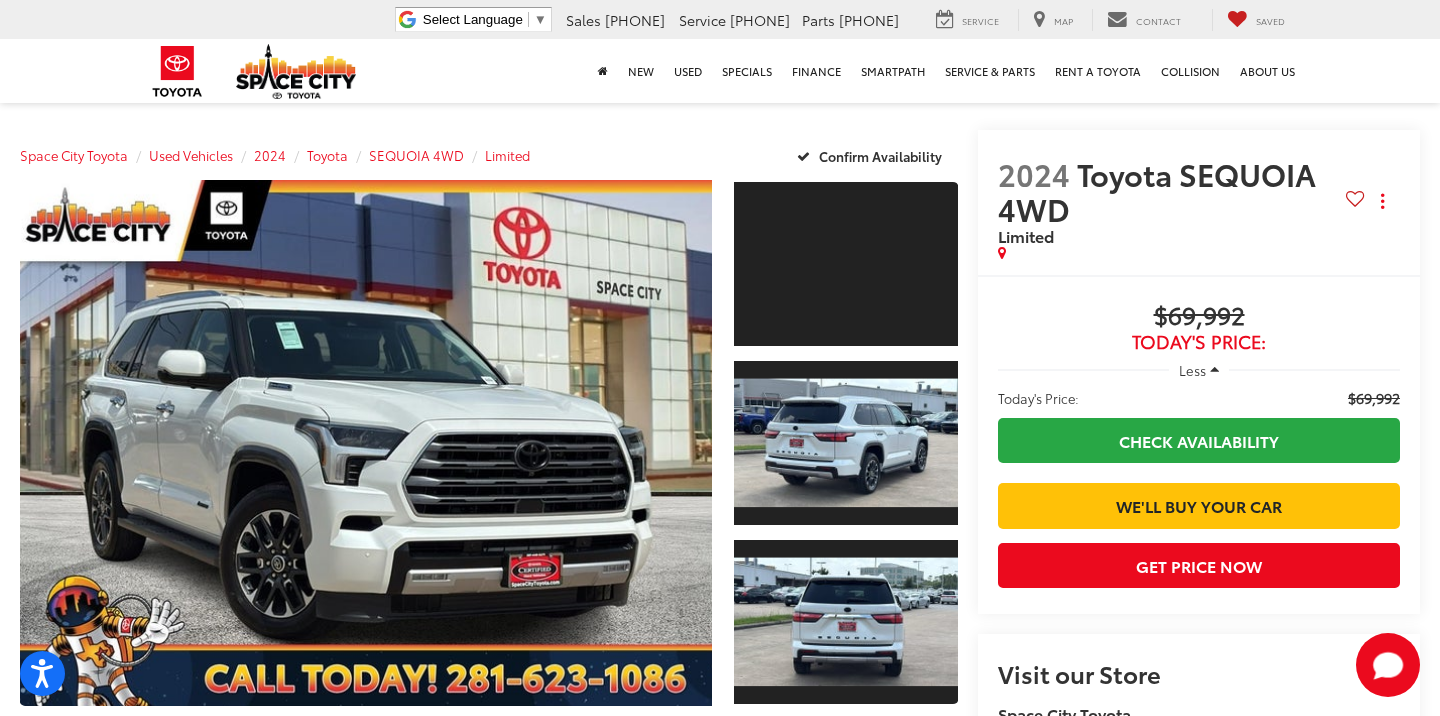 click on "Less" at bounding box center [1192, 370] 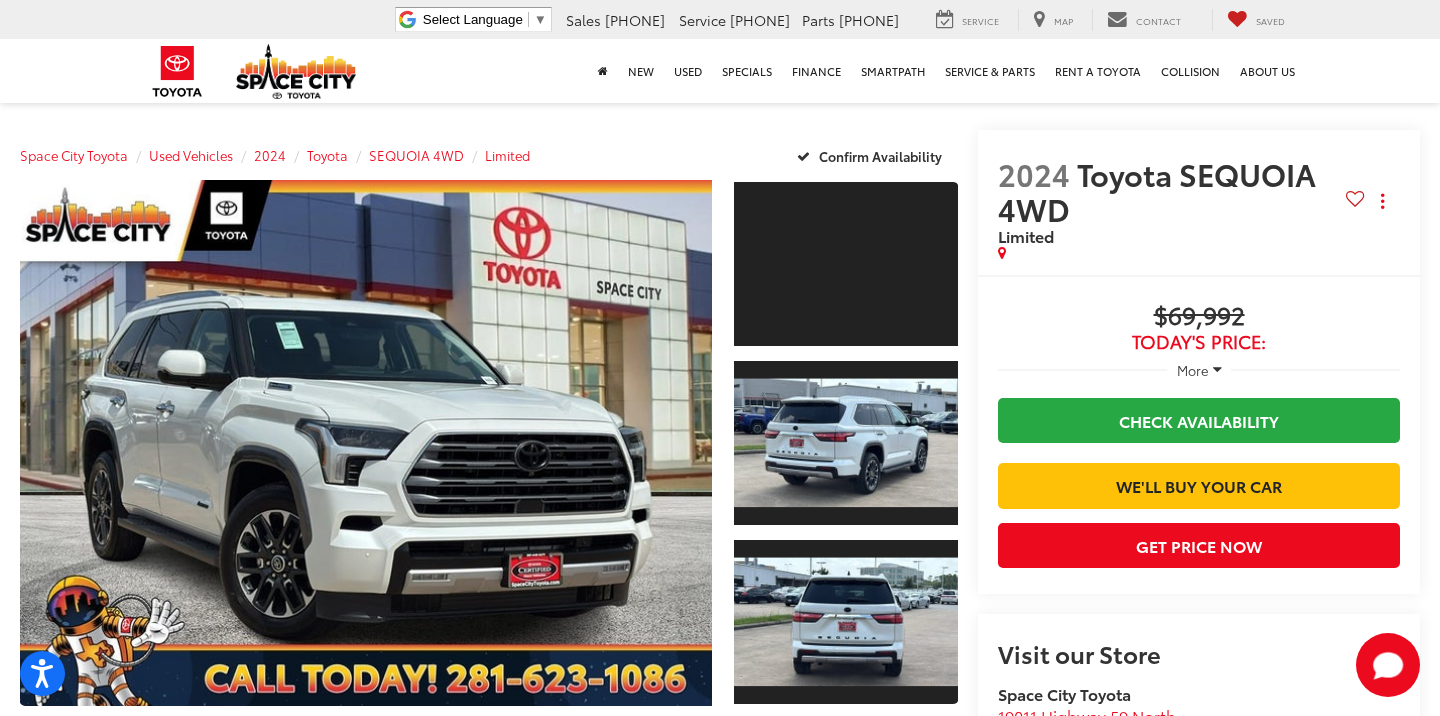 click on "More" at bounding box center (1193, 370) 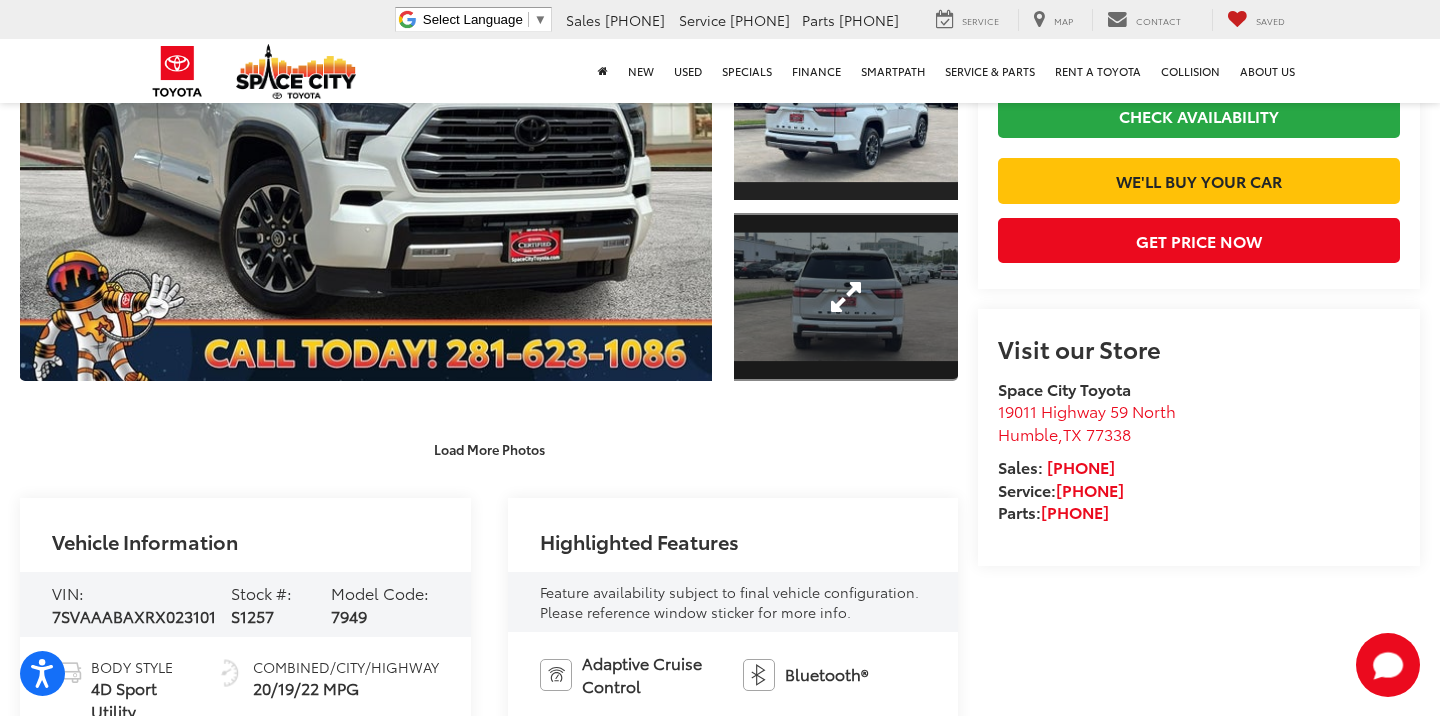 scroll, scrollTop: 367, scrollLeft: 0, axis: vertical 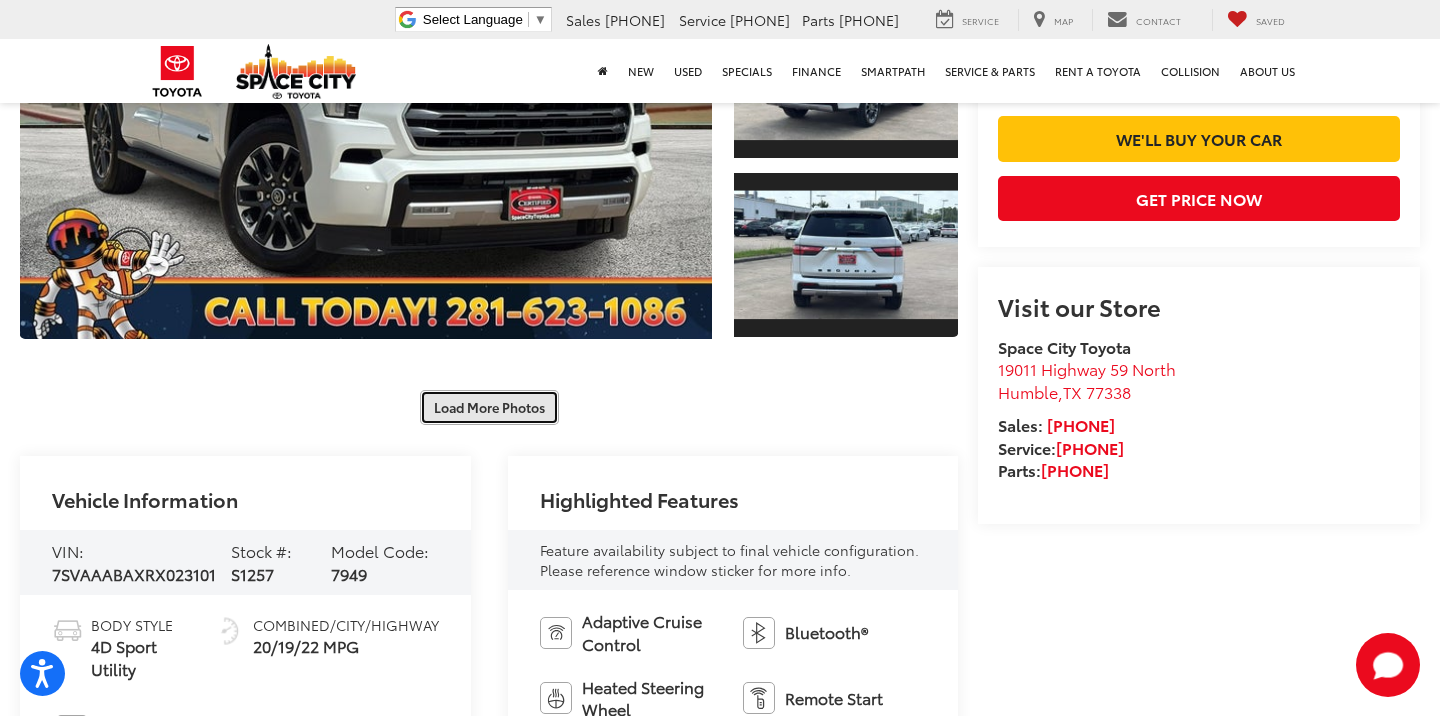 click on "Load More Photos" at bounding box center (489, 407) 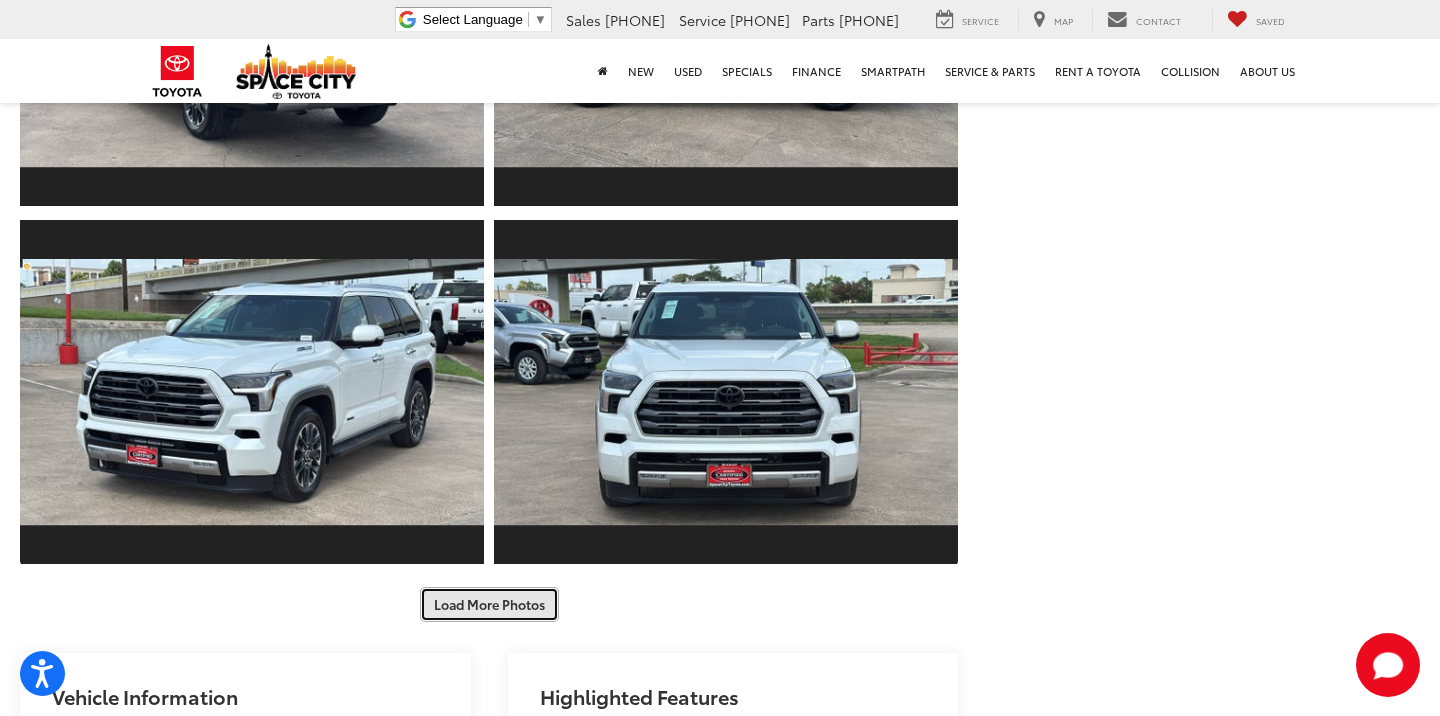 scroll, scrollTop: 877, scrollLeft: 0, axis: vertical 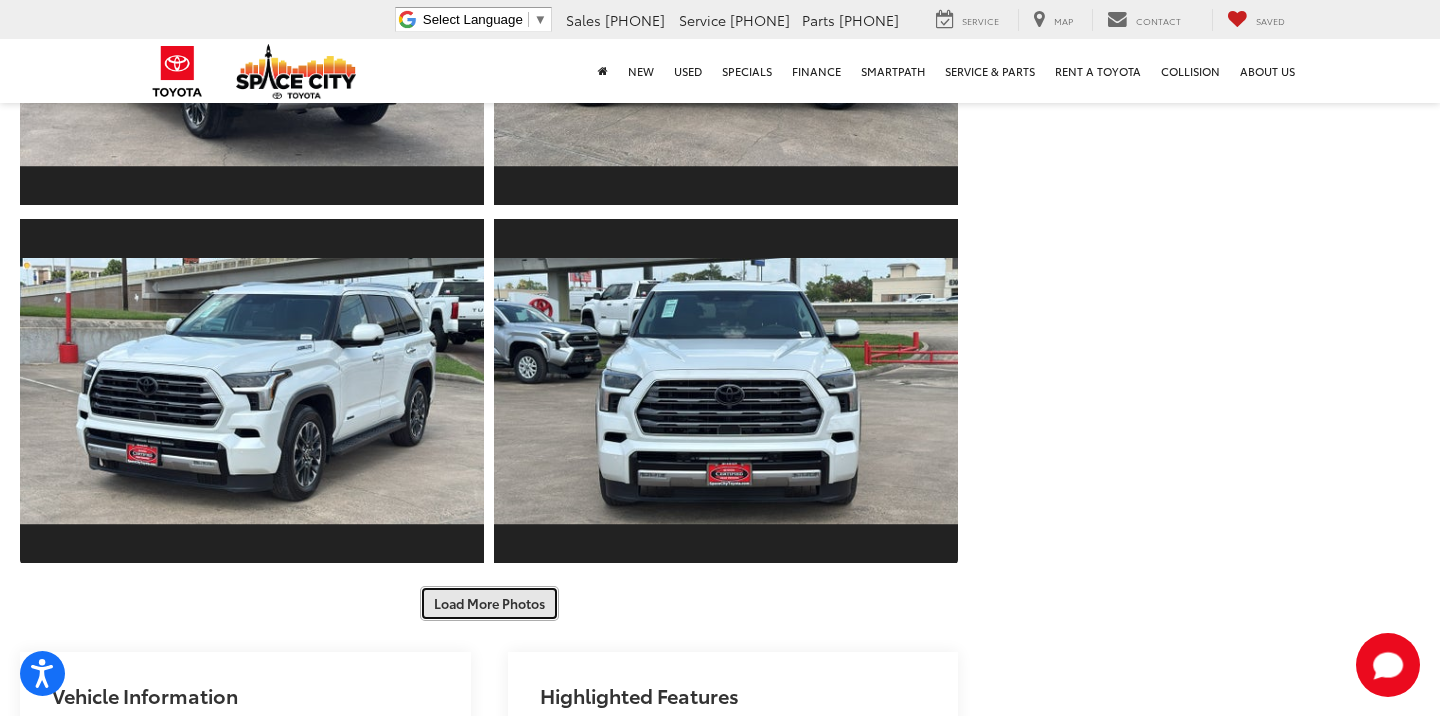 click on "Load More Photos" at bounding box center [489, 603] 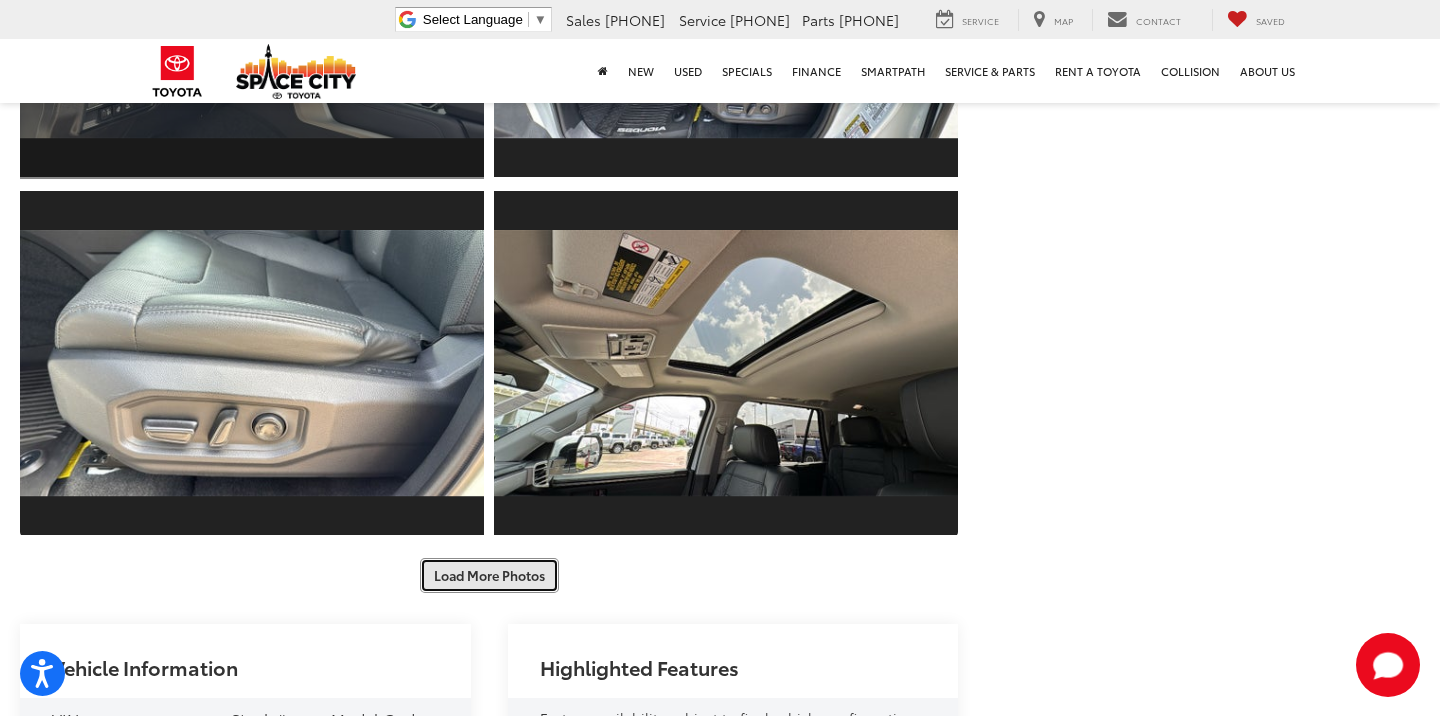 scroll, scrollTop: 1654, scrollLeft: 0, axis: vertical 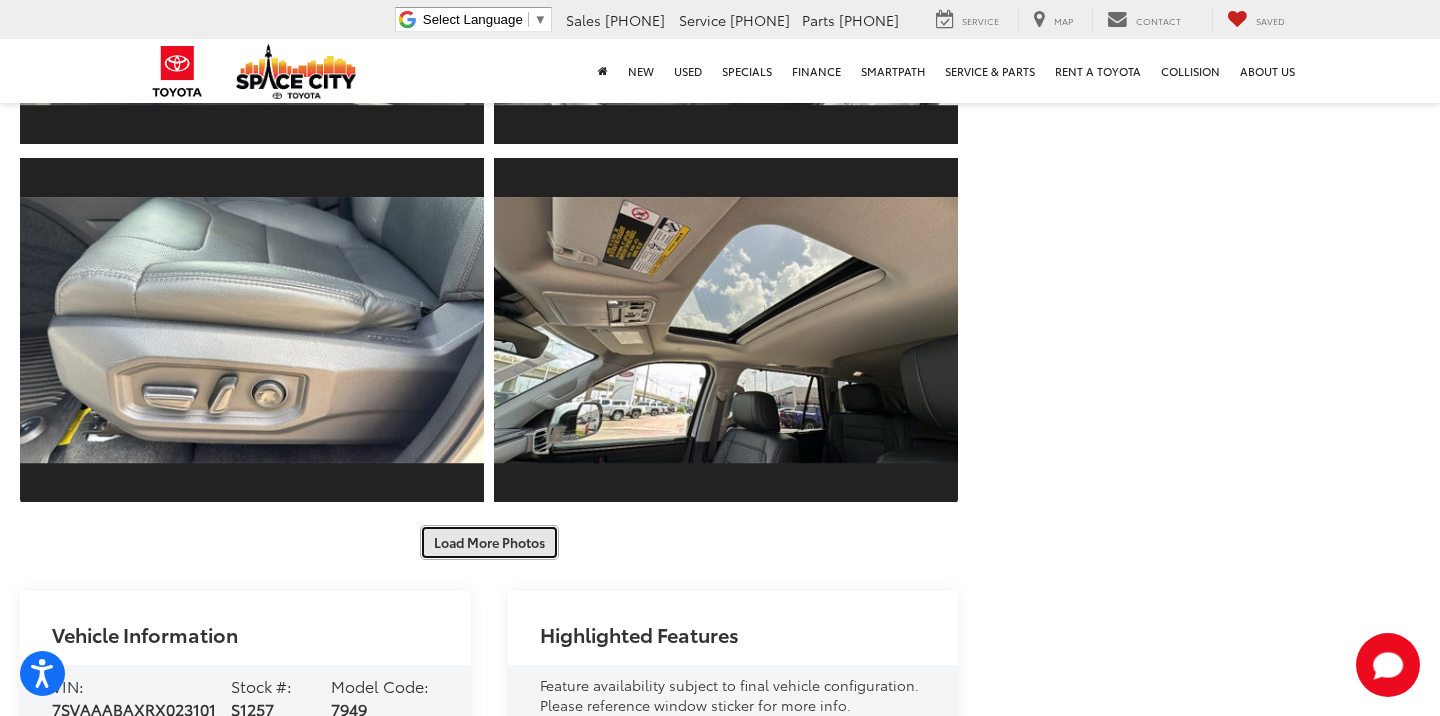 click on "Load More Photos" at bounding box center [489, 542] 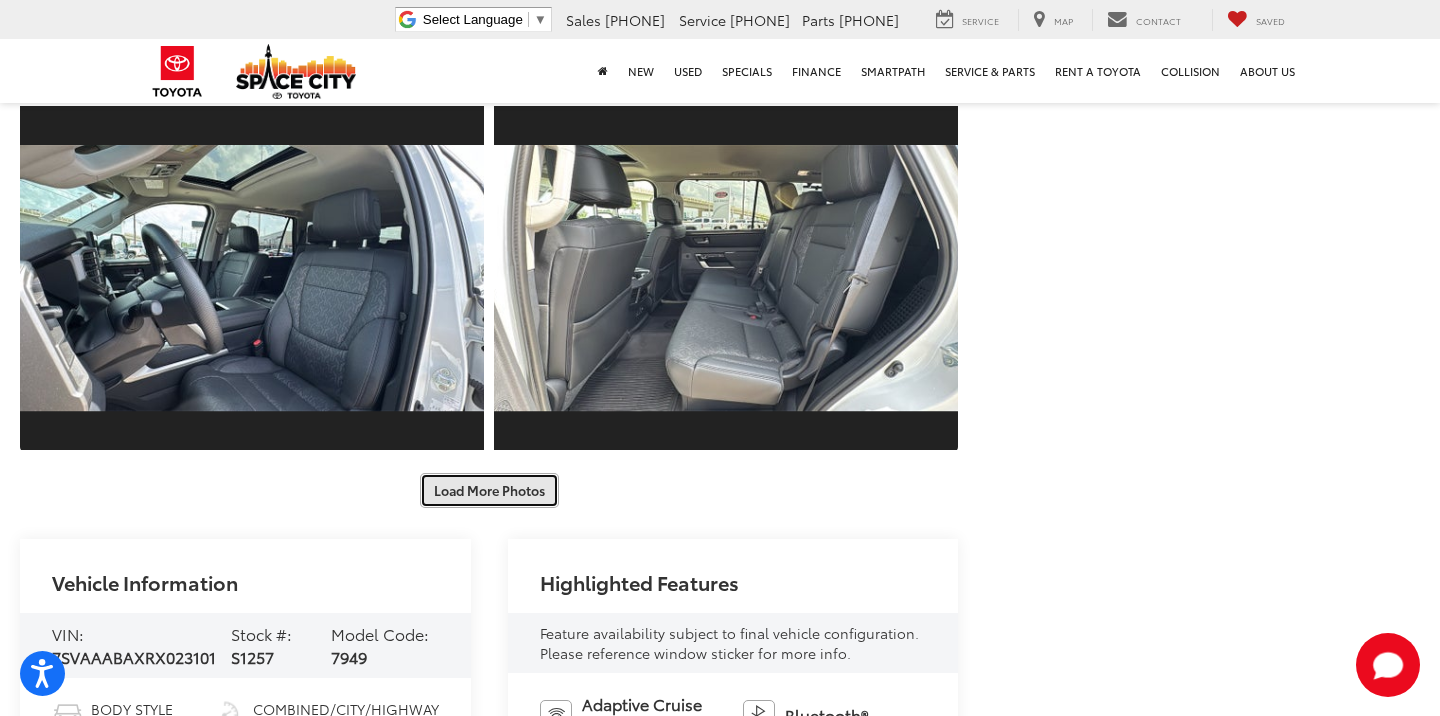 scroll, scrollTop: 2534, scrollLeft: 0, axis: vertical 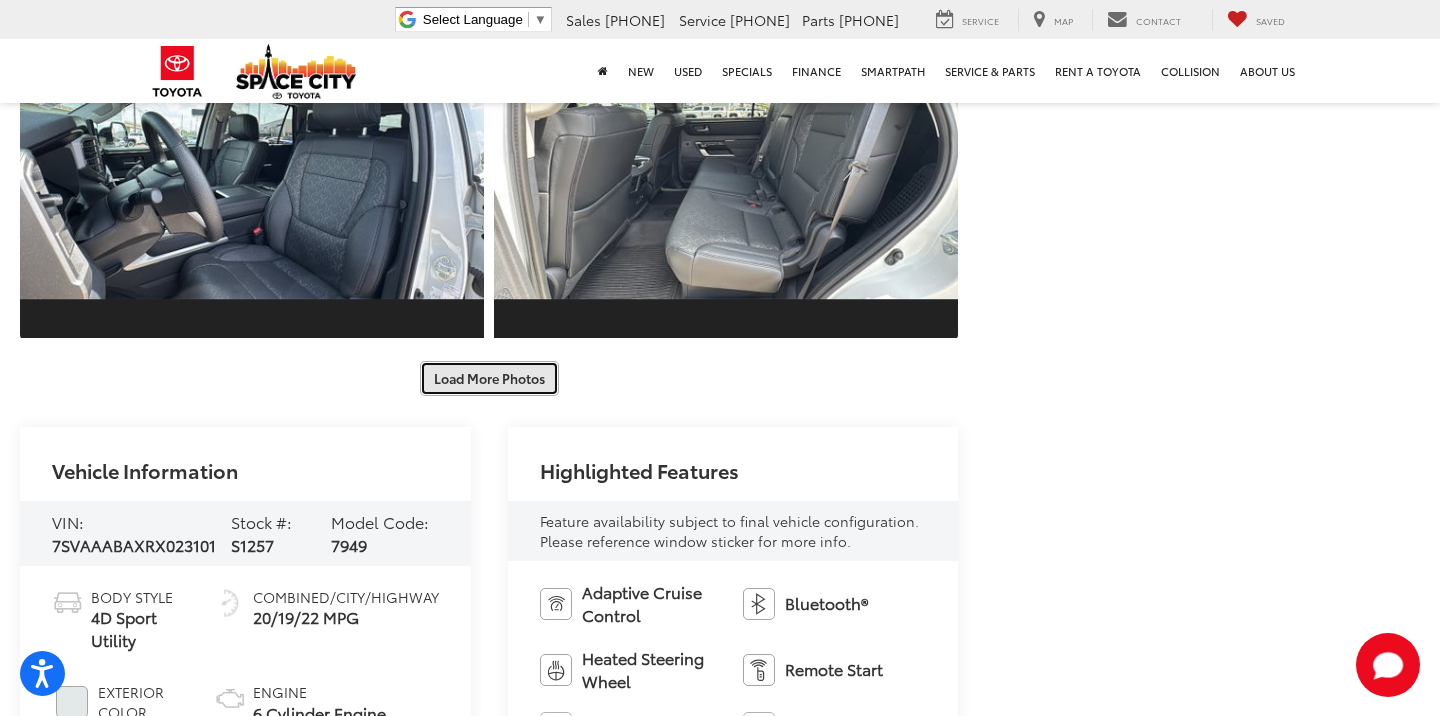 click on "Load More Photos" at bounding box center (489, 378) 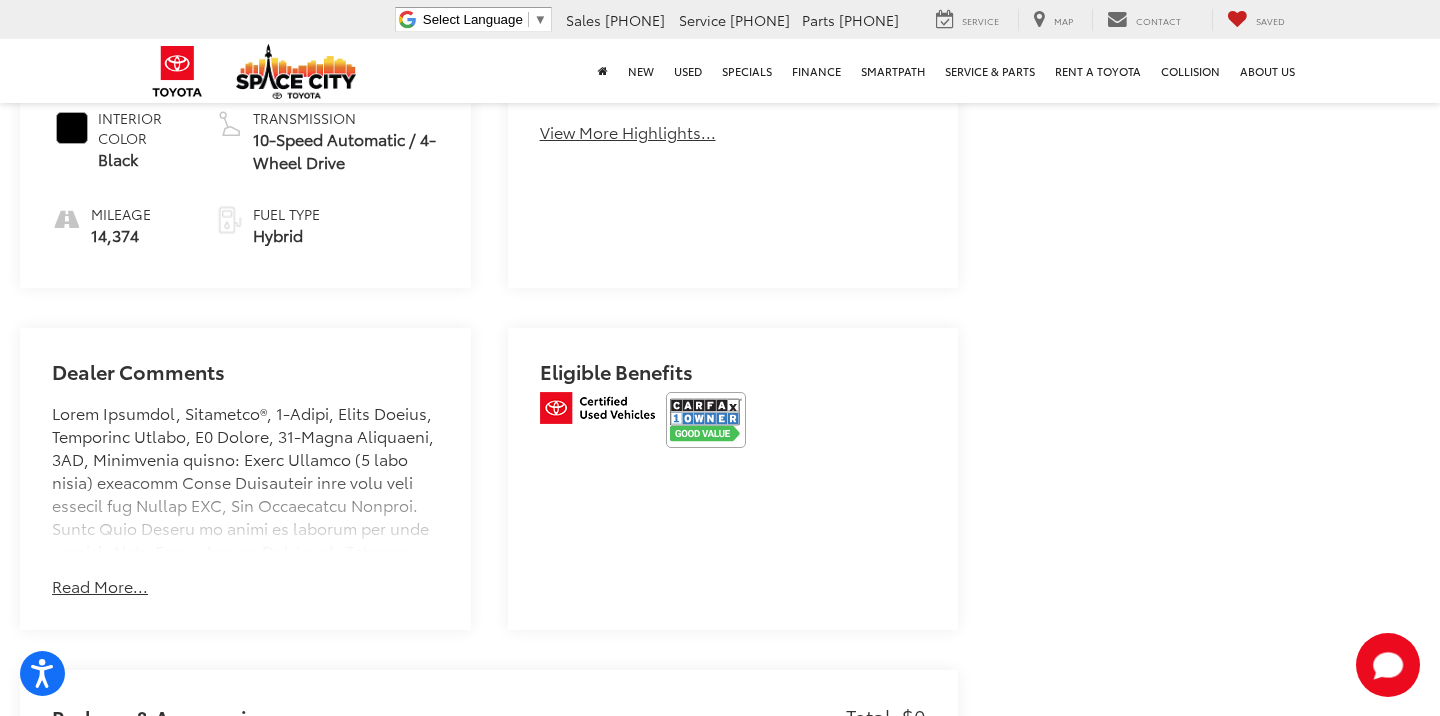 scroll, scrollTop: 3942, scrollLeft: 0, axis: vertical 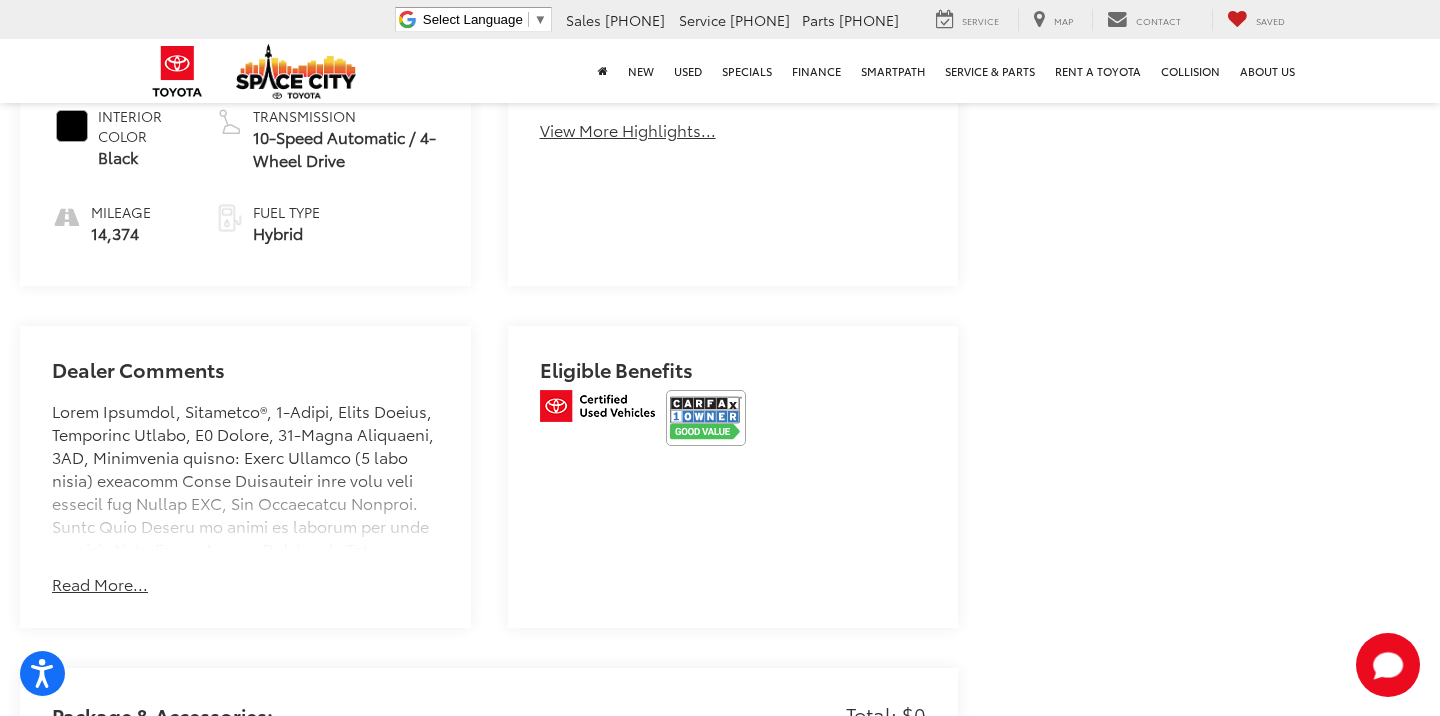 click on "Read More..." at bounding box center [100, 584] 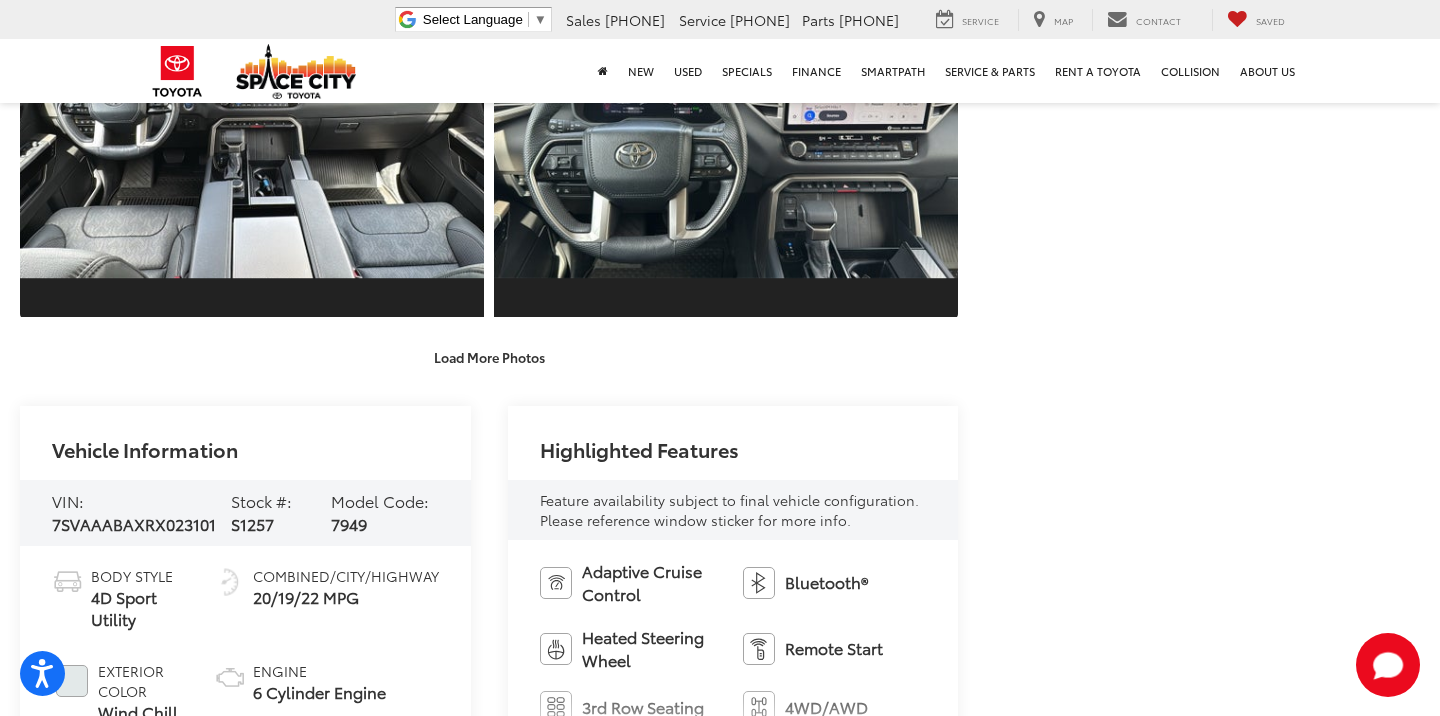 scroll, scrollTop: 3350, scrollLeft: 0, axis: vertical 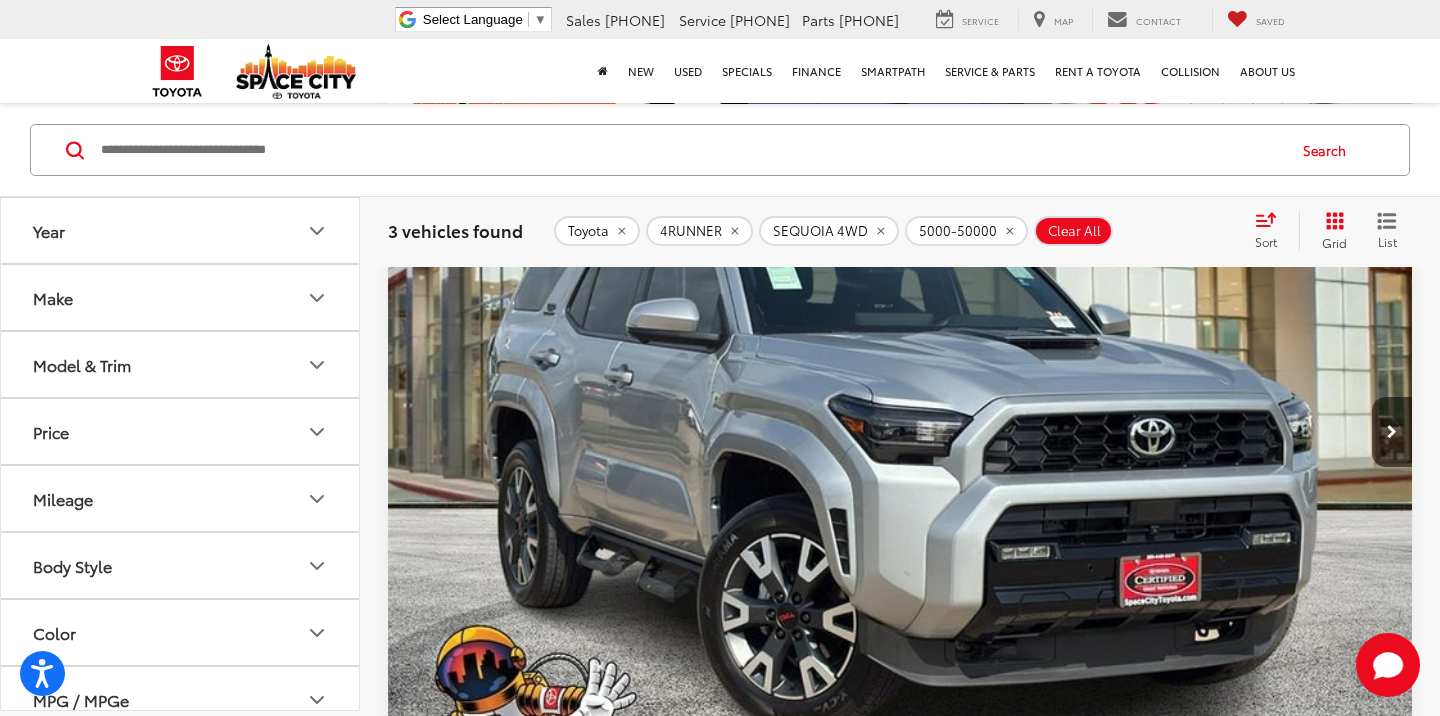 click on "Check Availability" at bounding box center (900, 2959) 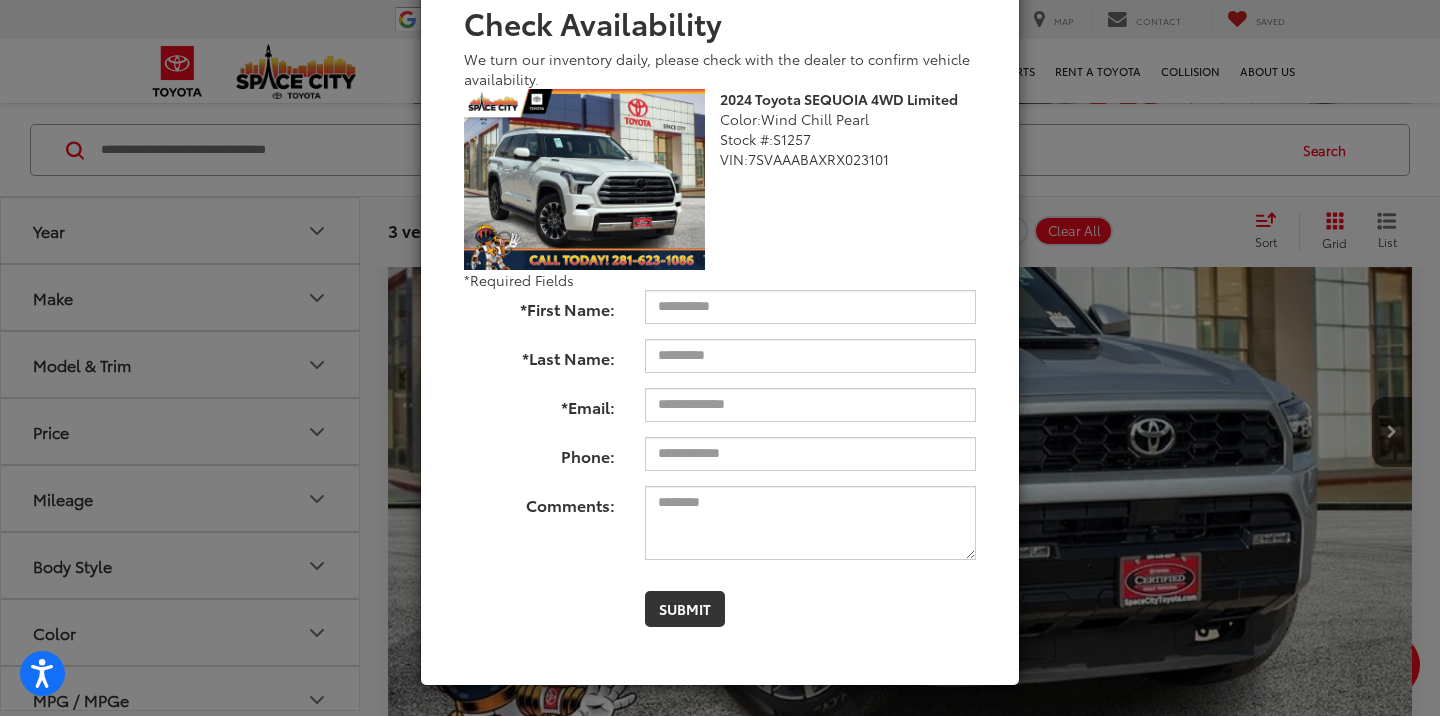 scroll, scrollTop: 0, scrollLeft: 0, axis: both 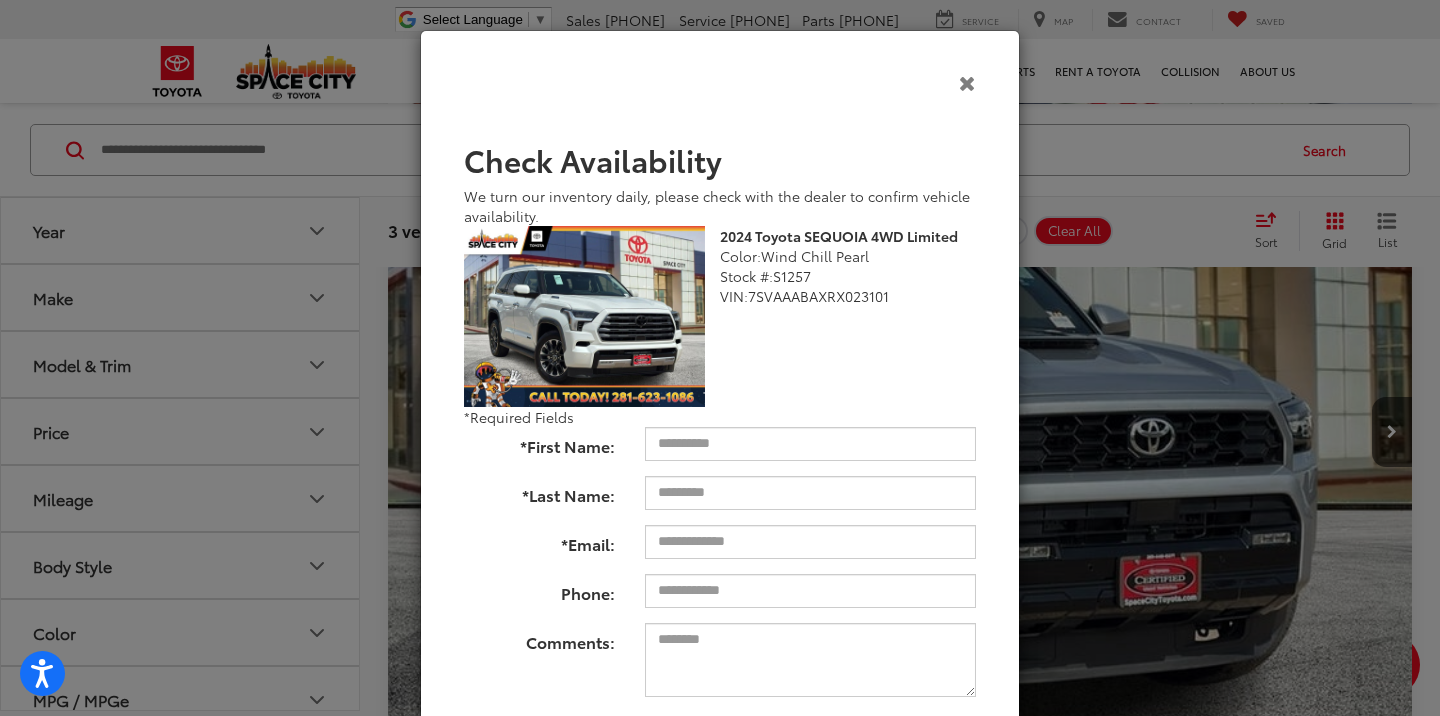 click at bounding box center (967, 82) 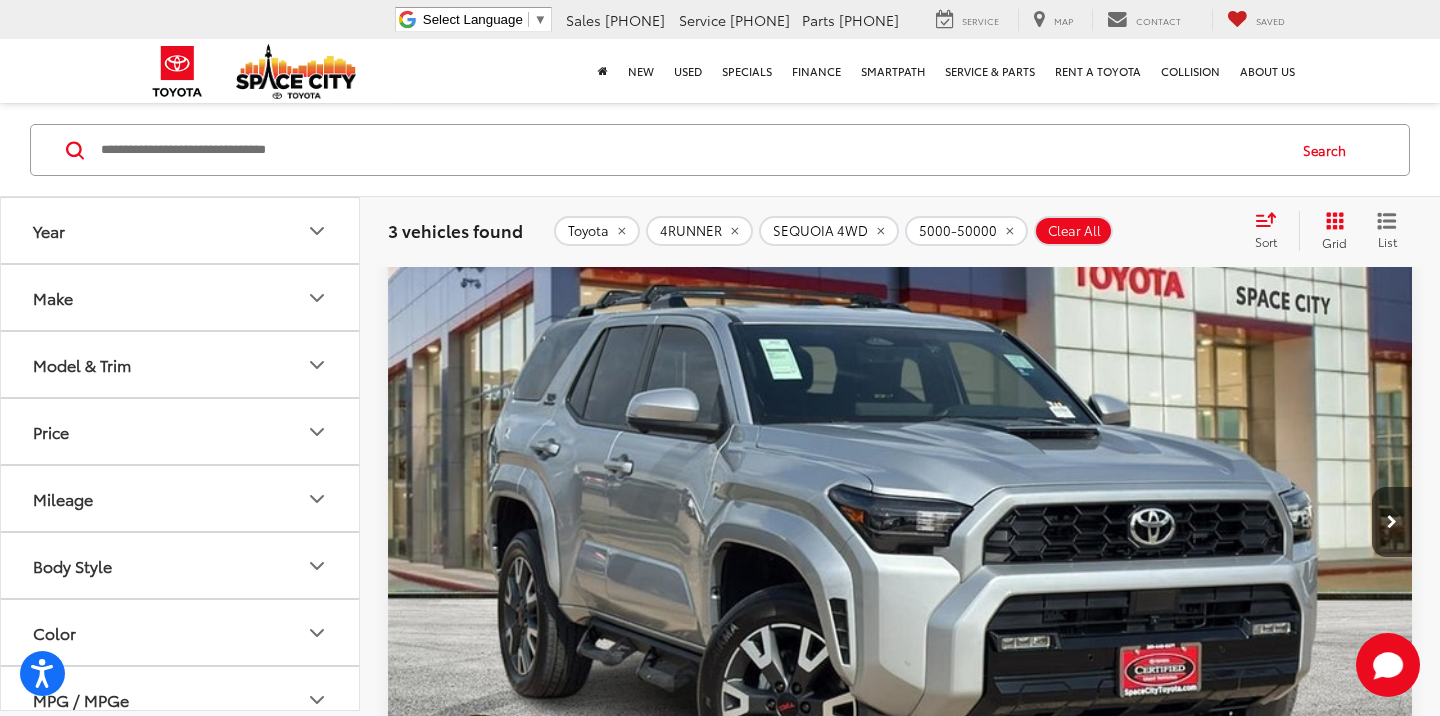 scroll, scrollTop: 1814, scrollLeft: 0, axis: vertical 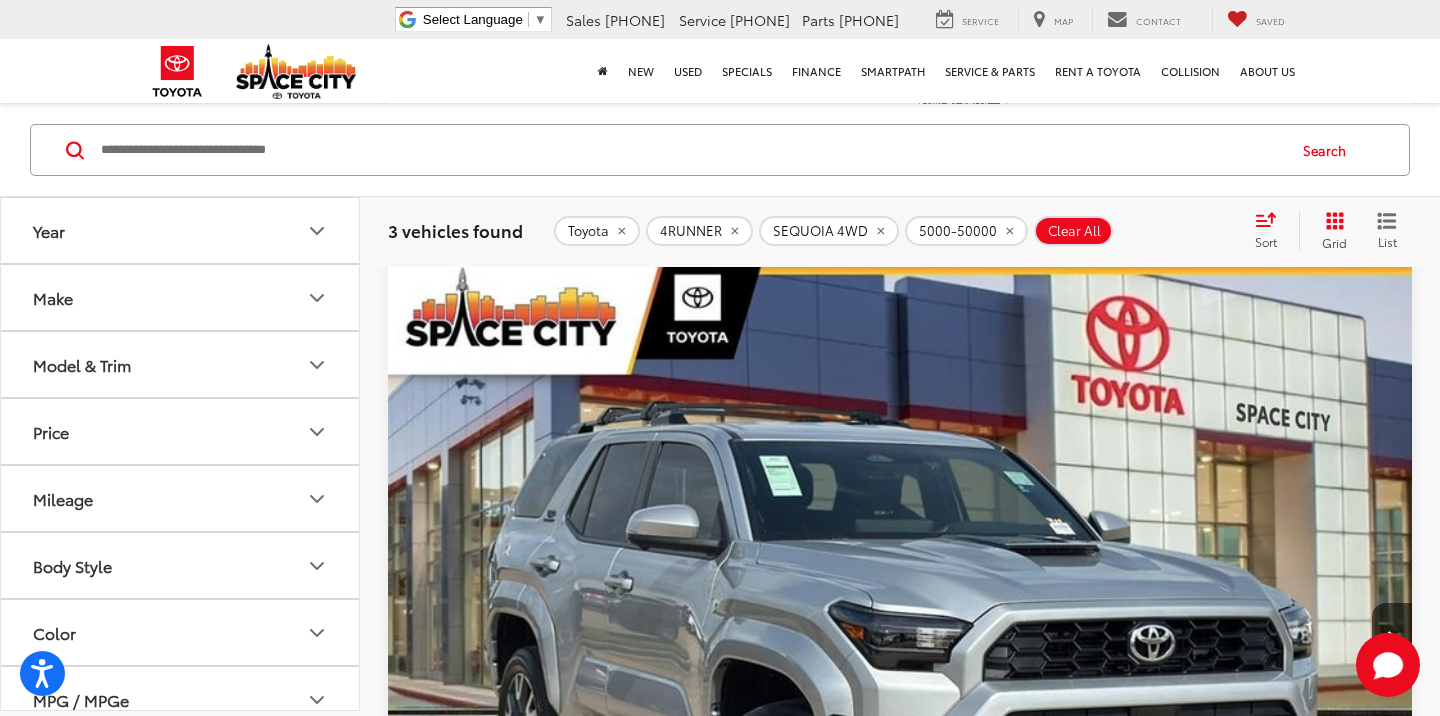 click on "Check Availability" at bounding box center (900, 3182) 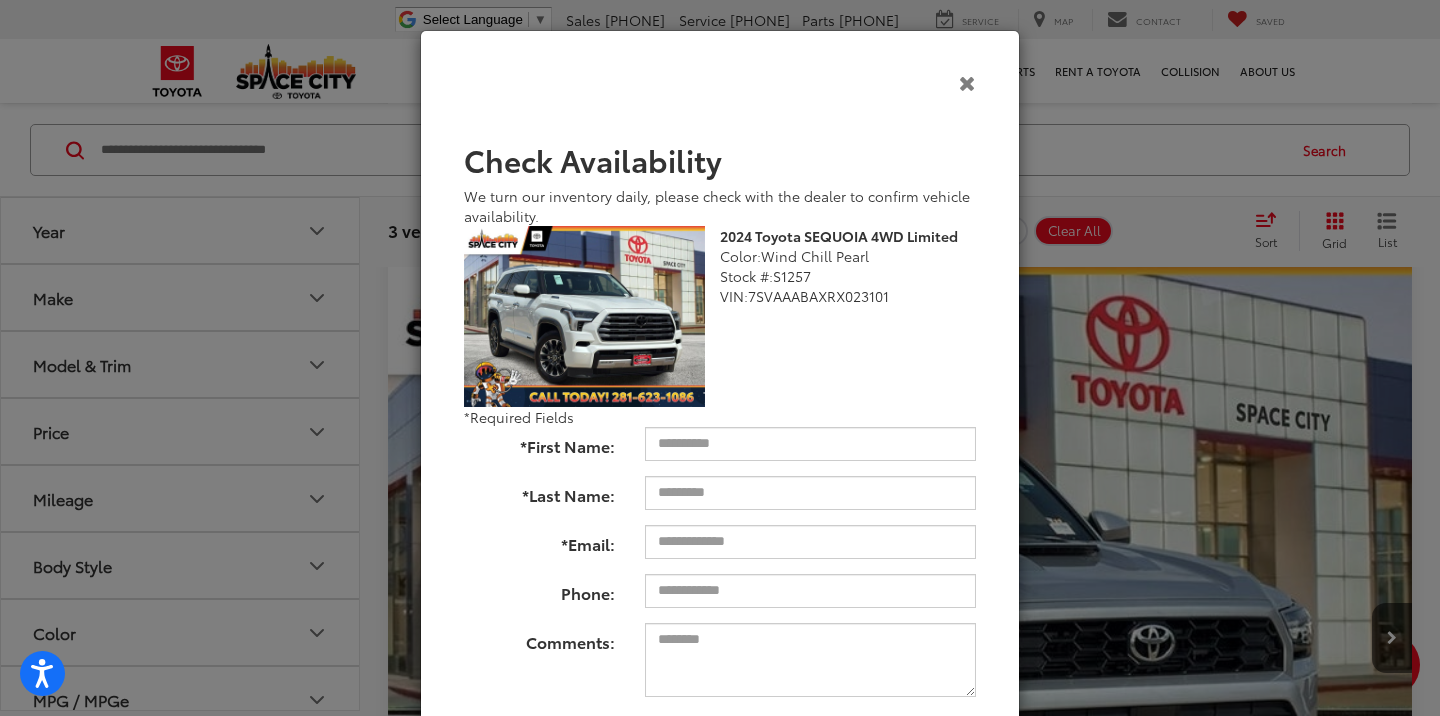 click at bounding box center [967, 82] 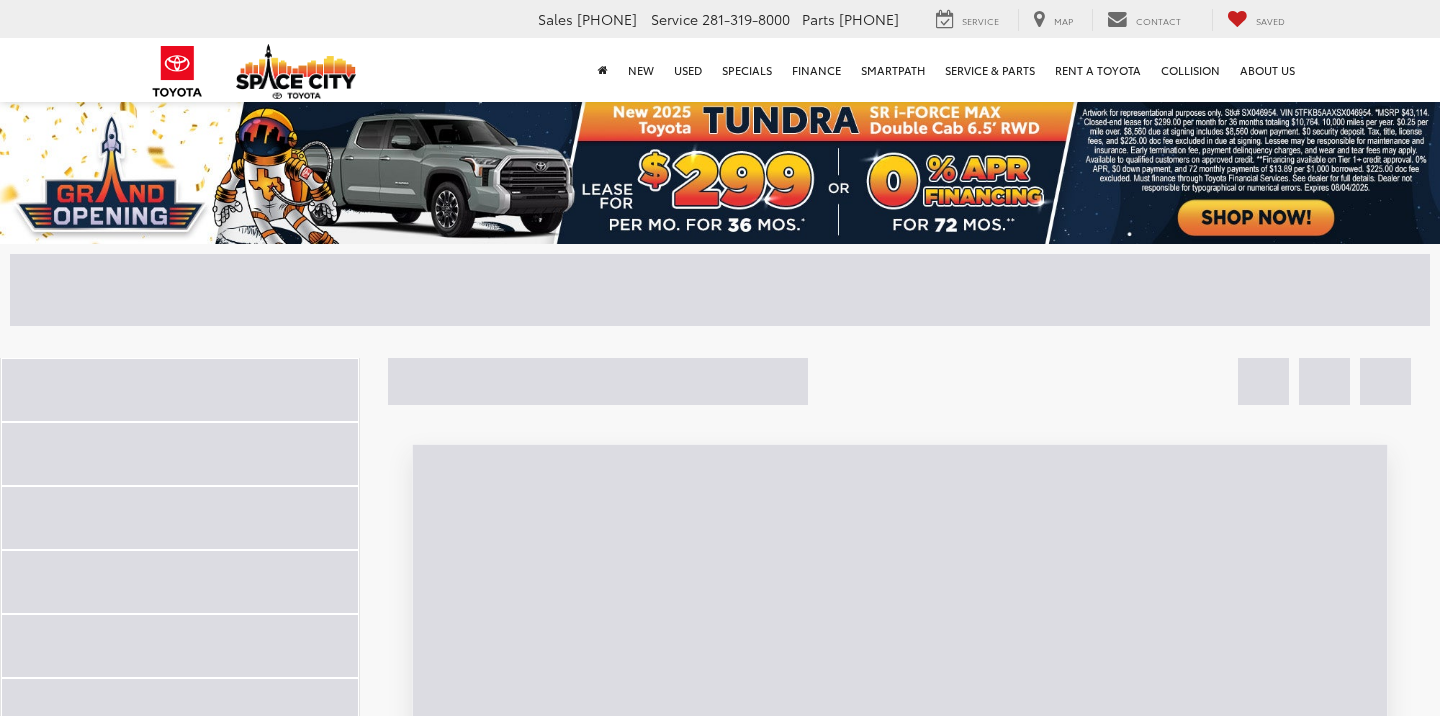 scroll, scrollTop: 1814, scrollLeft: 0, axis: vertical 